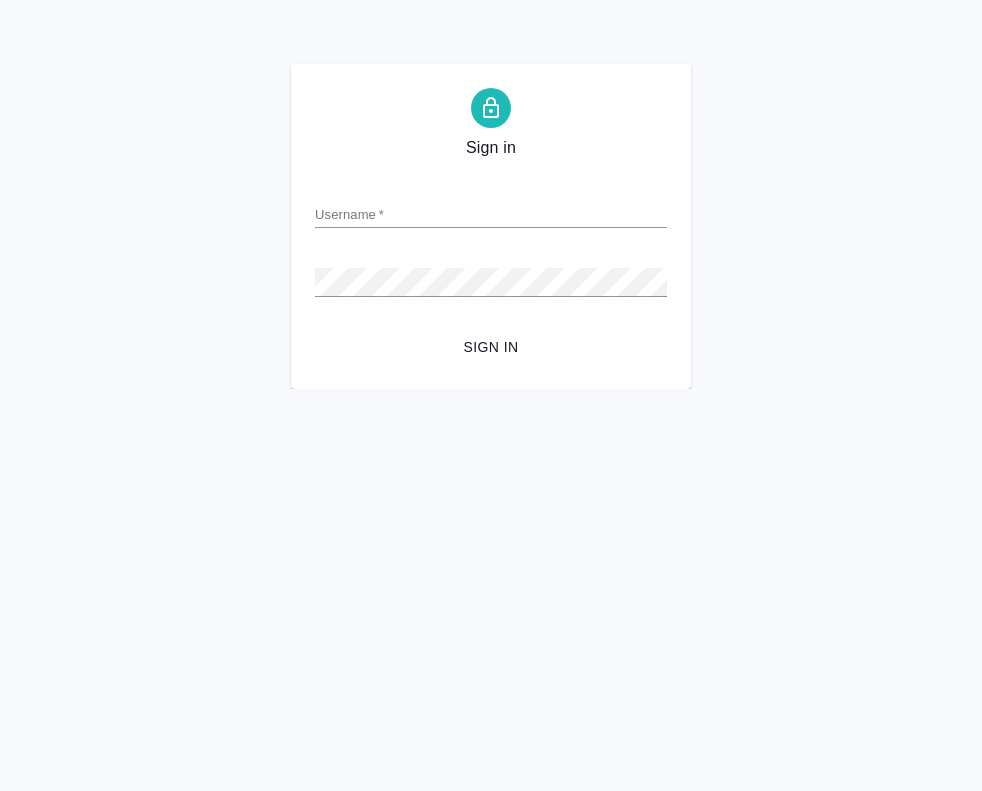 scroll, scrollTop: 0, scrollLeft: 0, axis: both 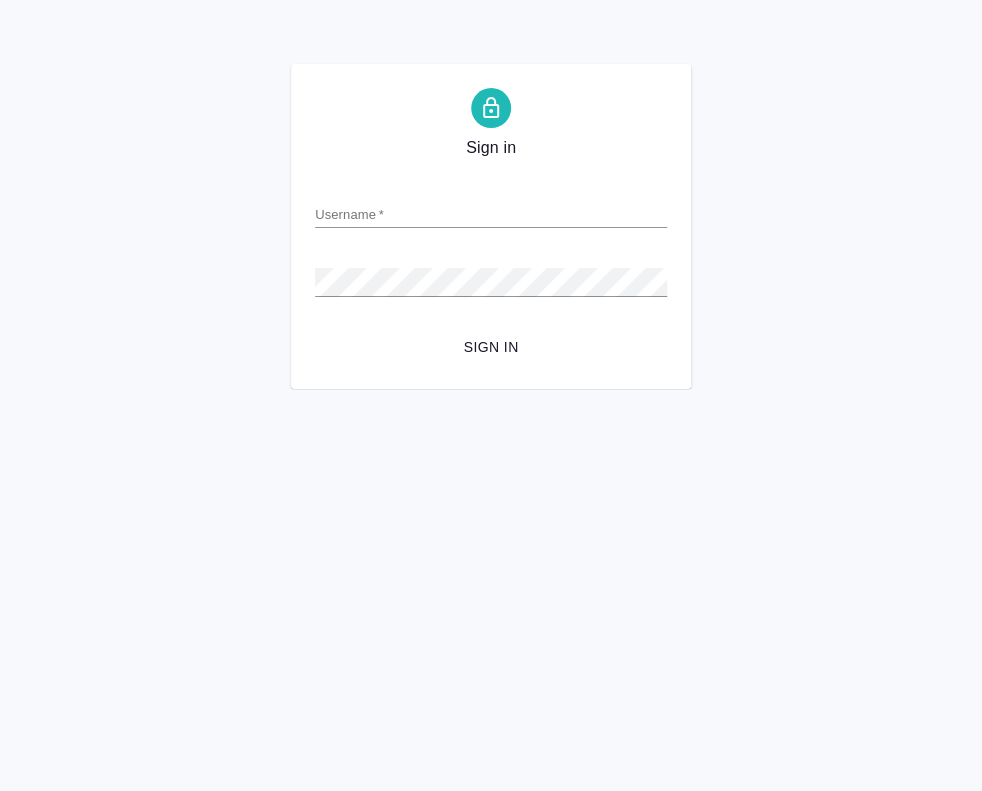 click on "Username   *" at bounding box center [491, 214] 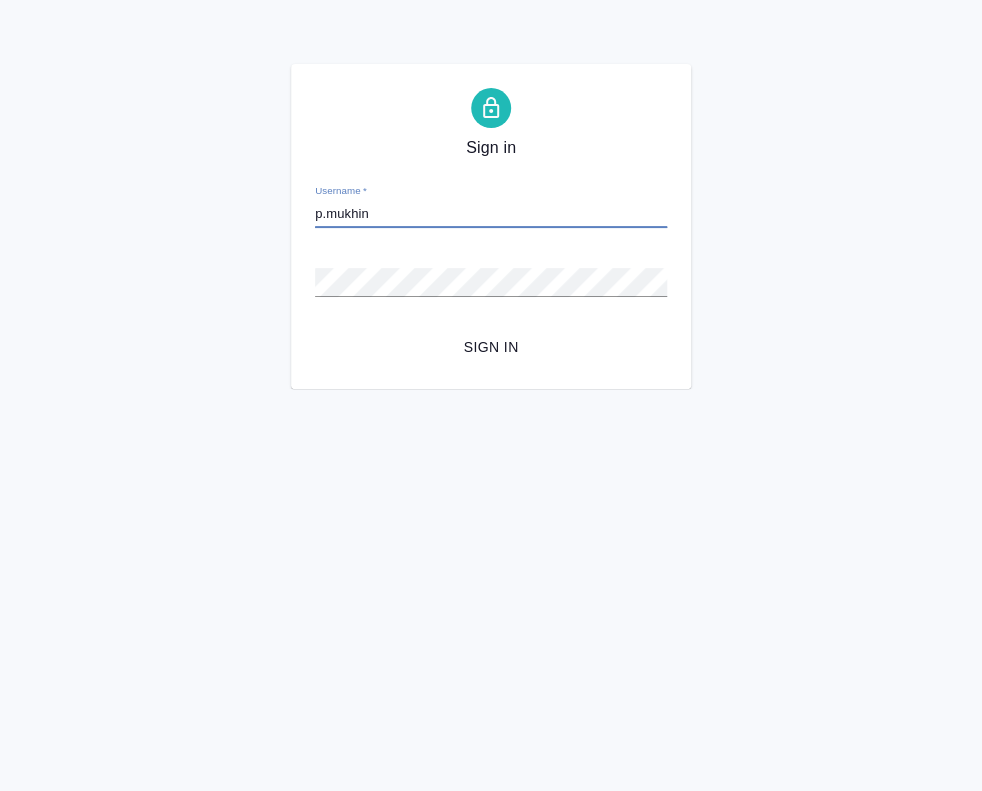 click on "p.mukhin" at bounding box center [491, 214] 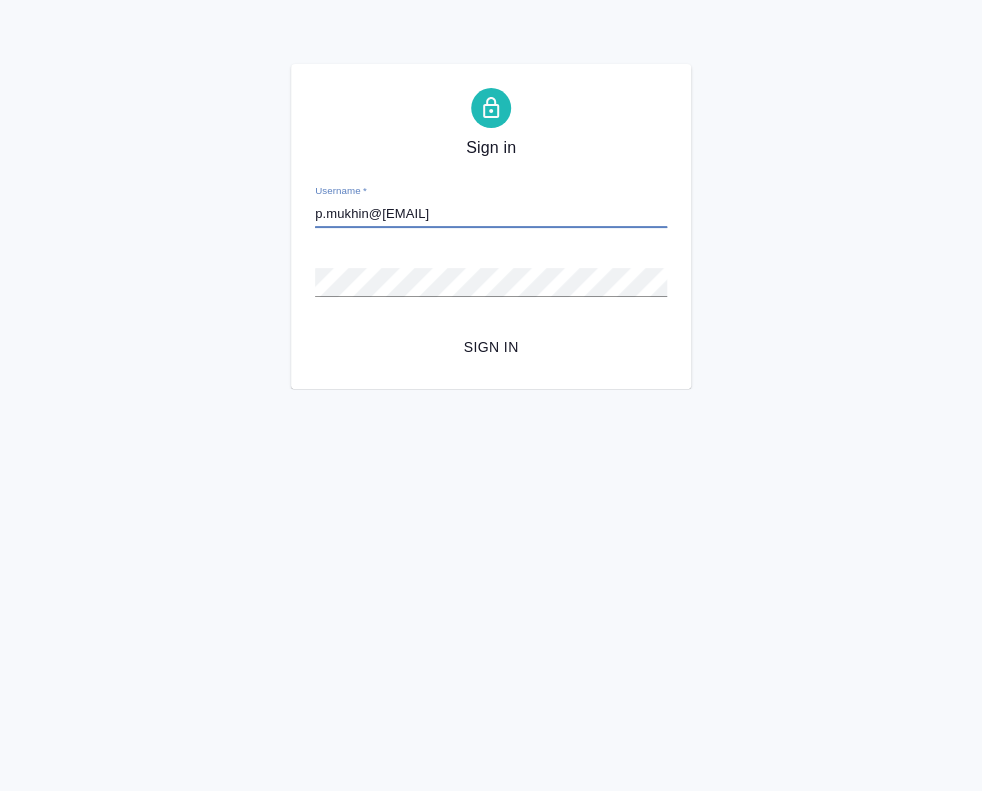 type on "p.mukhin@awatera.com" 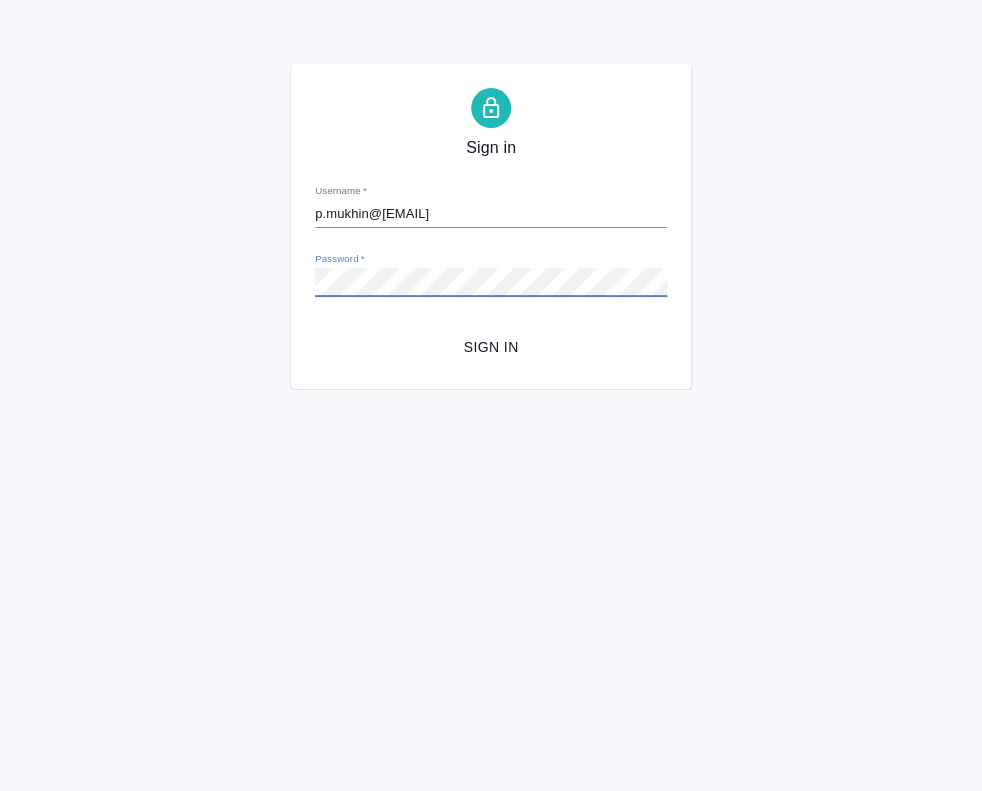 click on "Sign in" at bounding box center [491, 347] 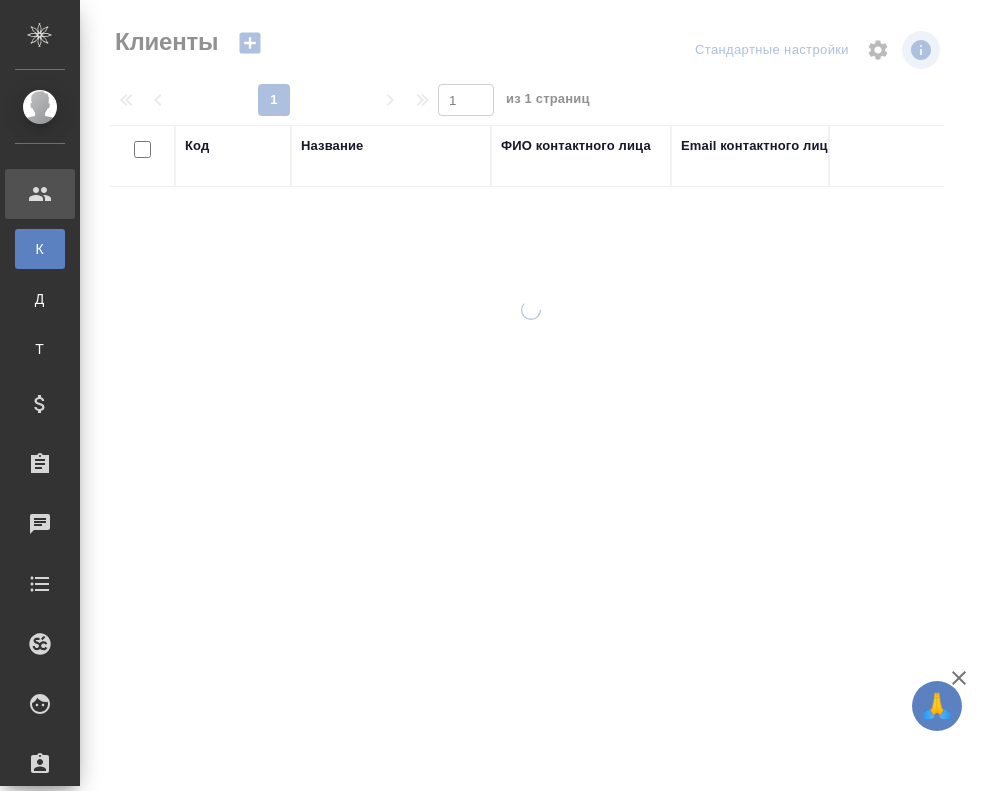 select on "RU" 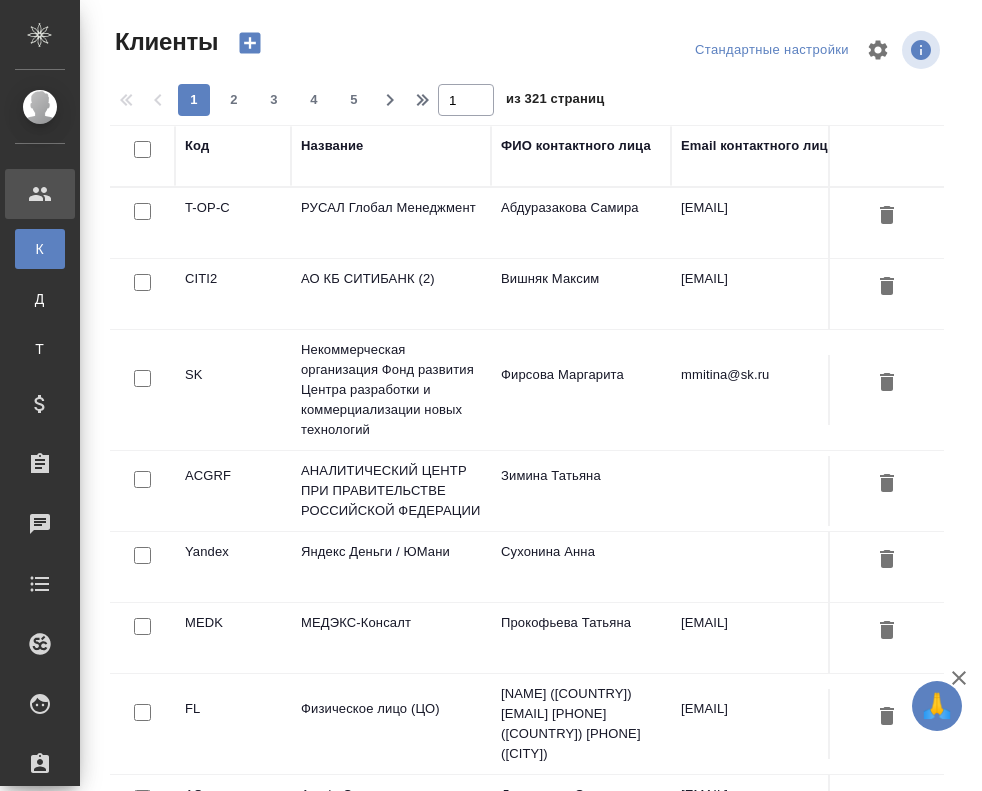 scroll, scrollTop: 0, scrollLeft: 0, axis: both 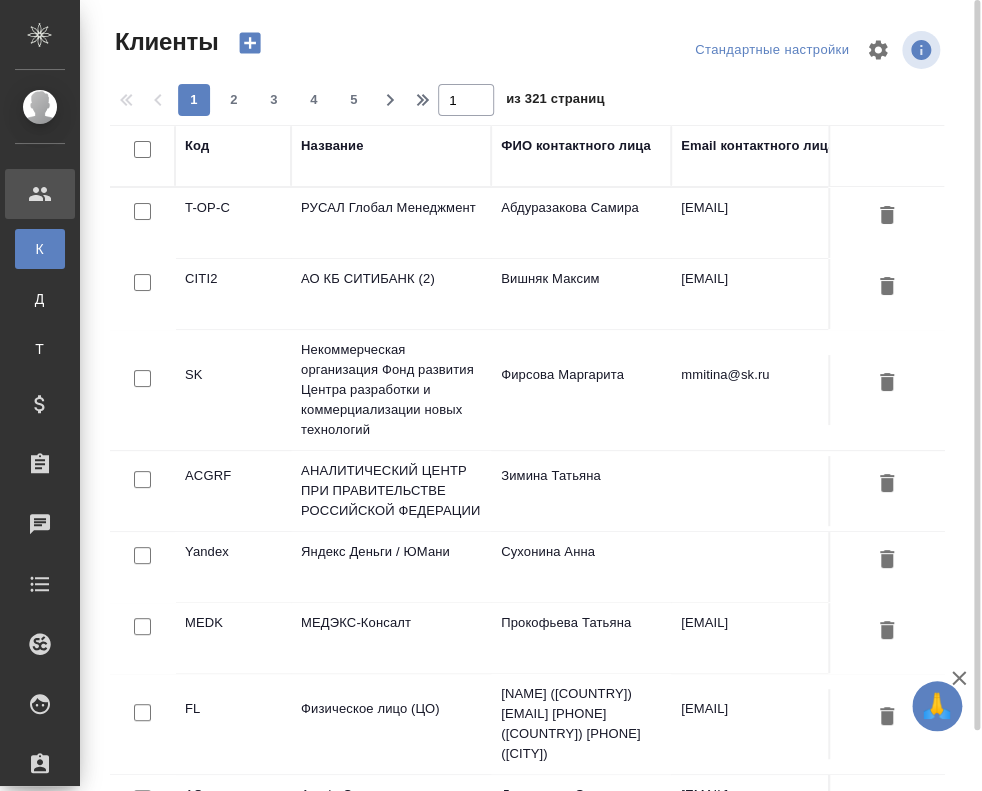 click on "АО КБ СИТИБАНК (2)" at bounding box center (391, 223) 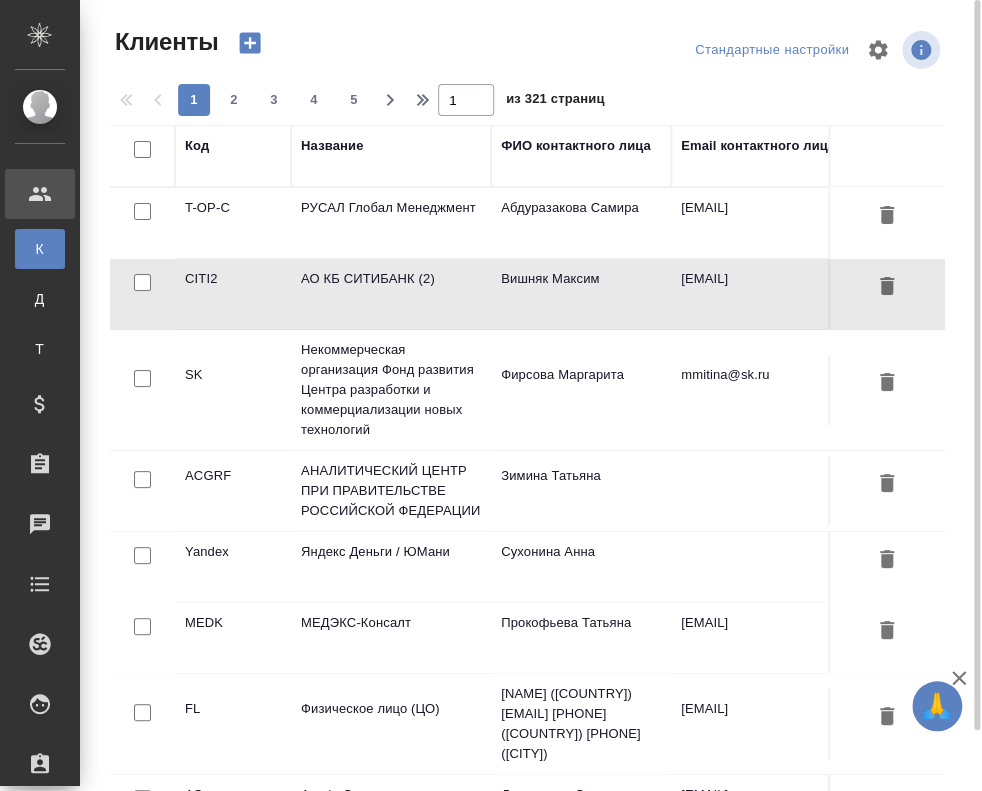 click on "АО КБ СИТИБАНК (2)" at bounding box center (391, 223) 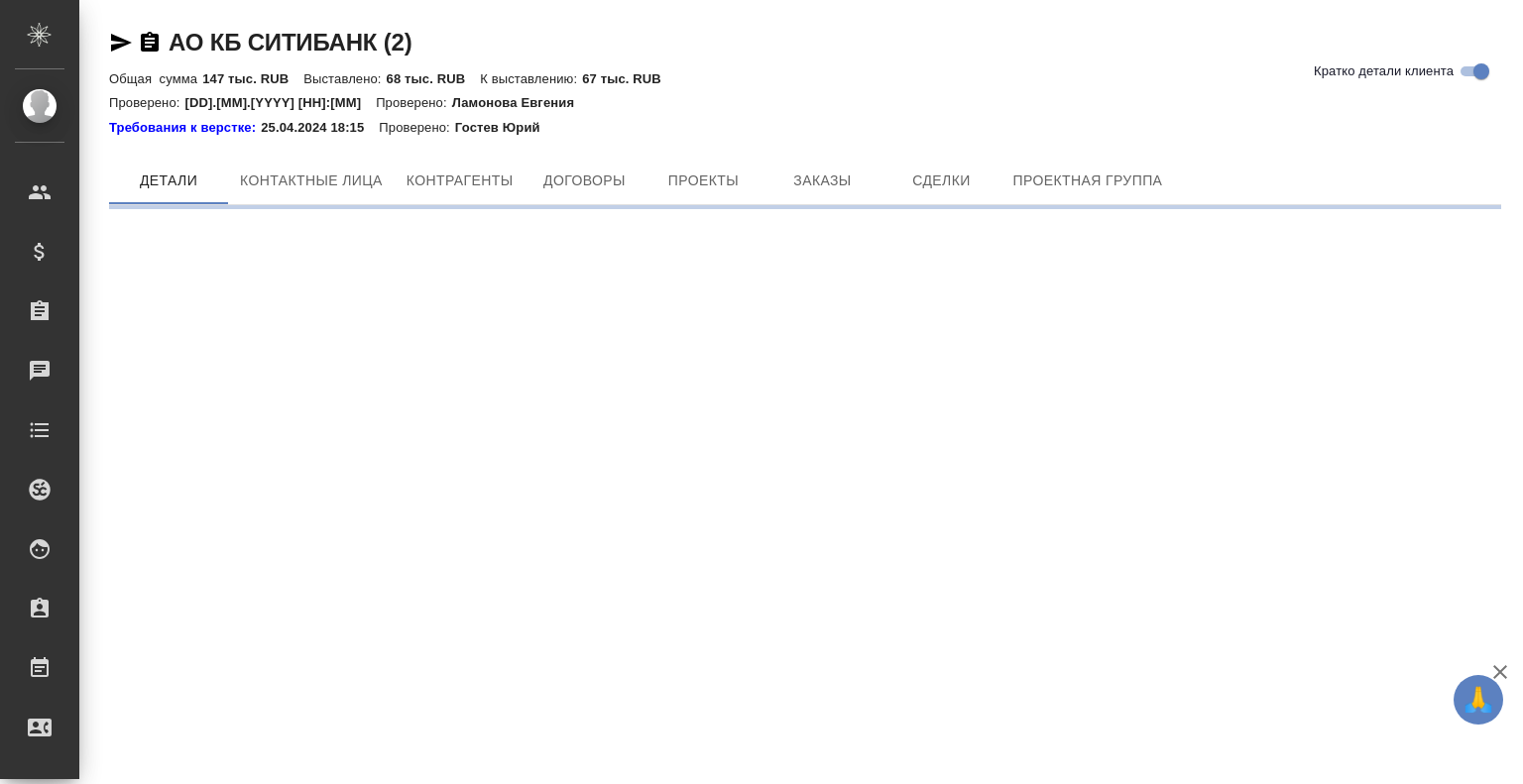scroll, scrollTop: 0, scrollLeft: 0, axis: both 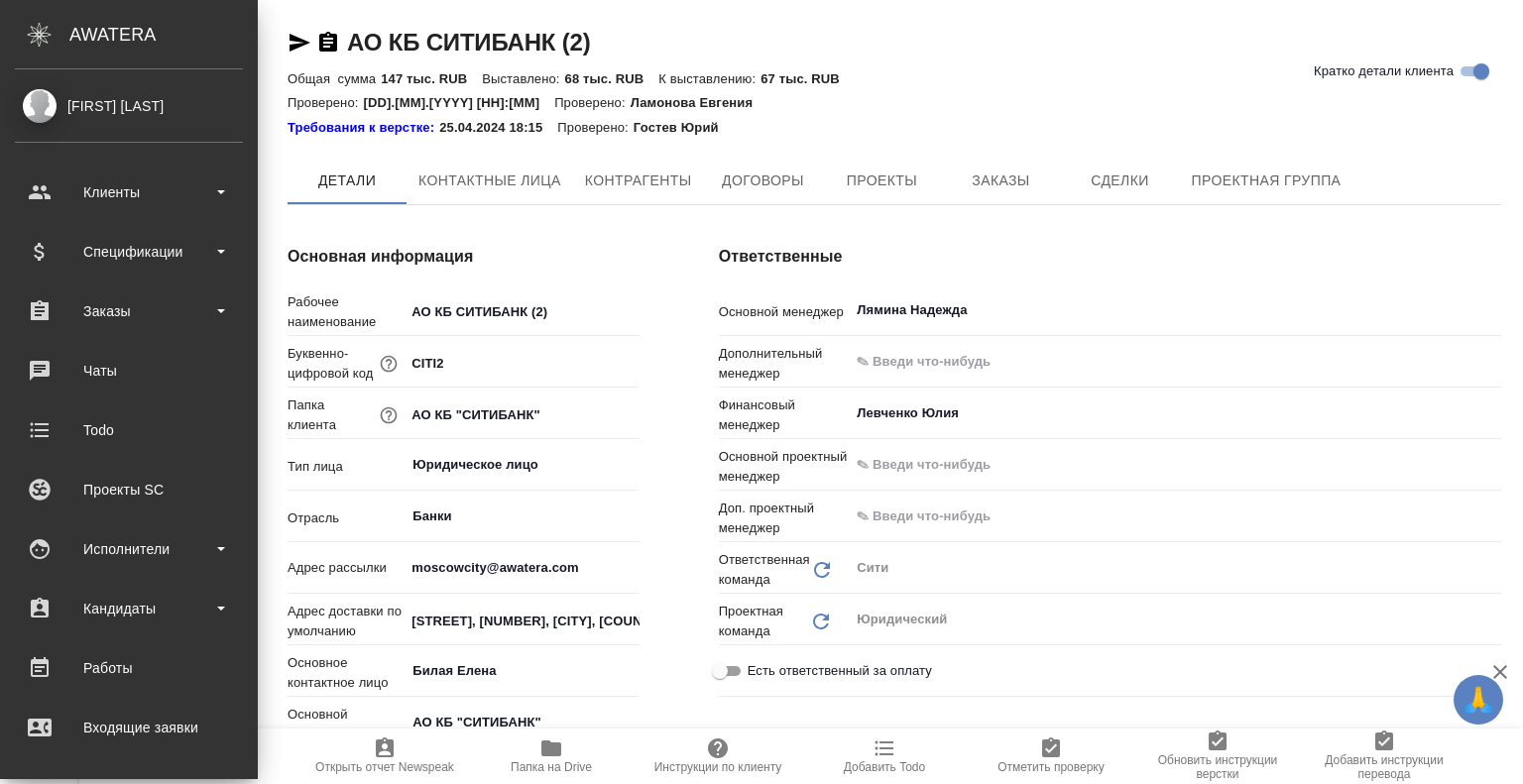 type on "x" 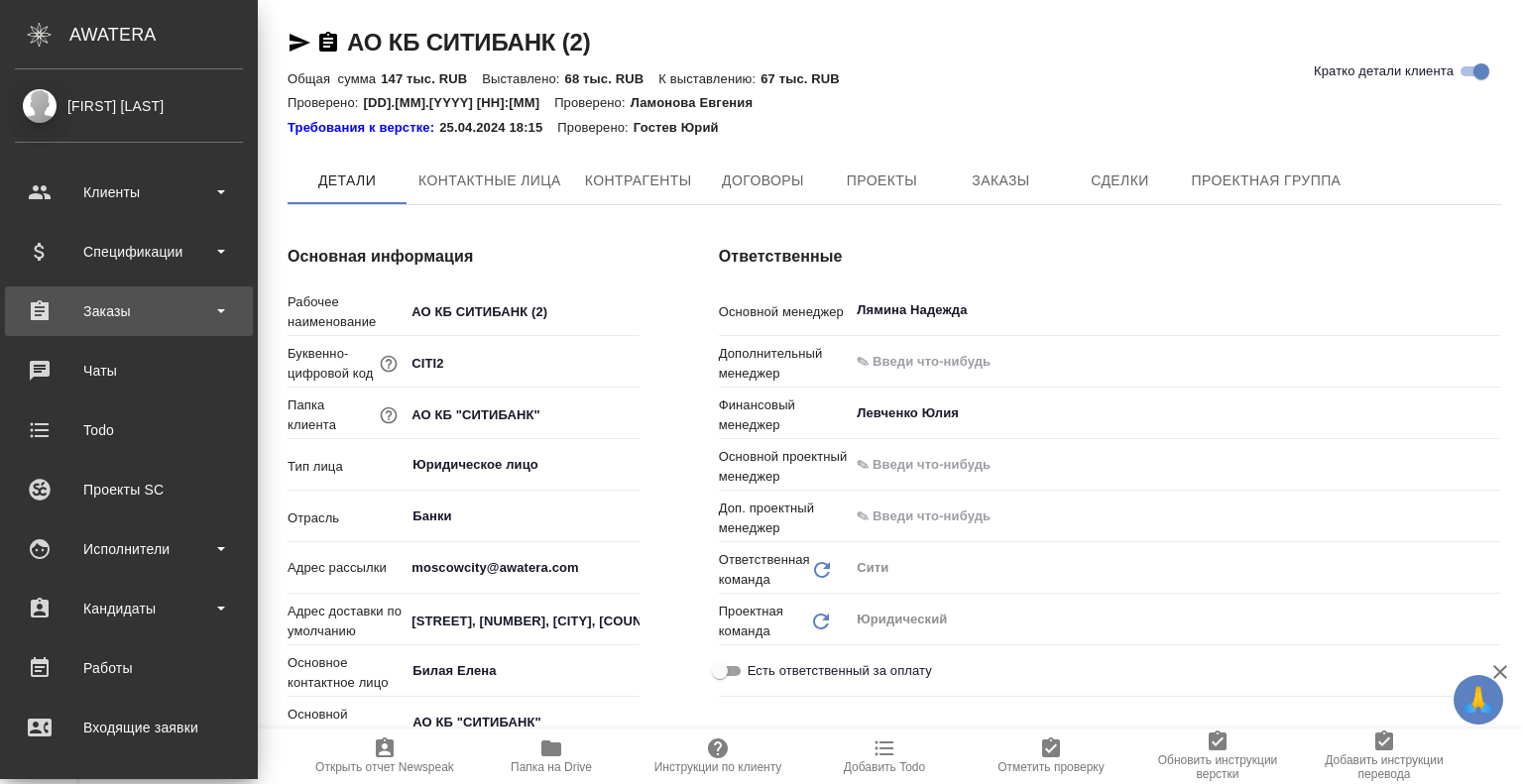 type on "x" 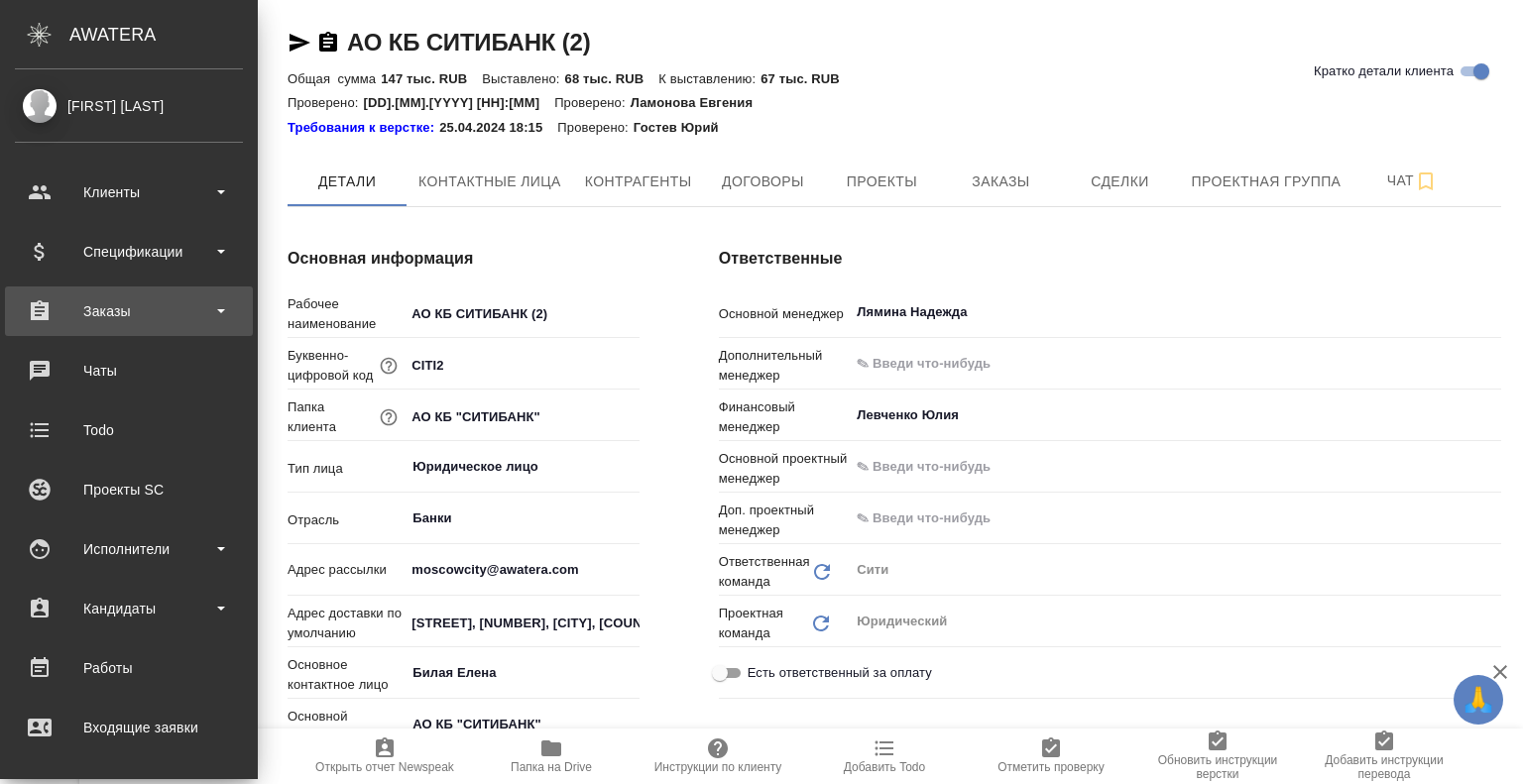 type on "x" 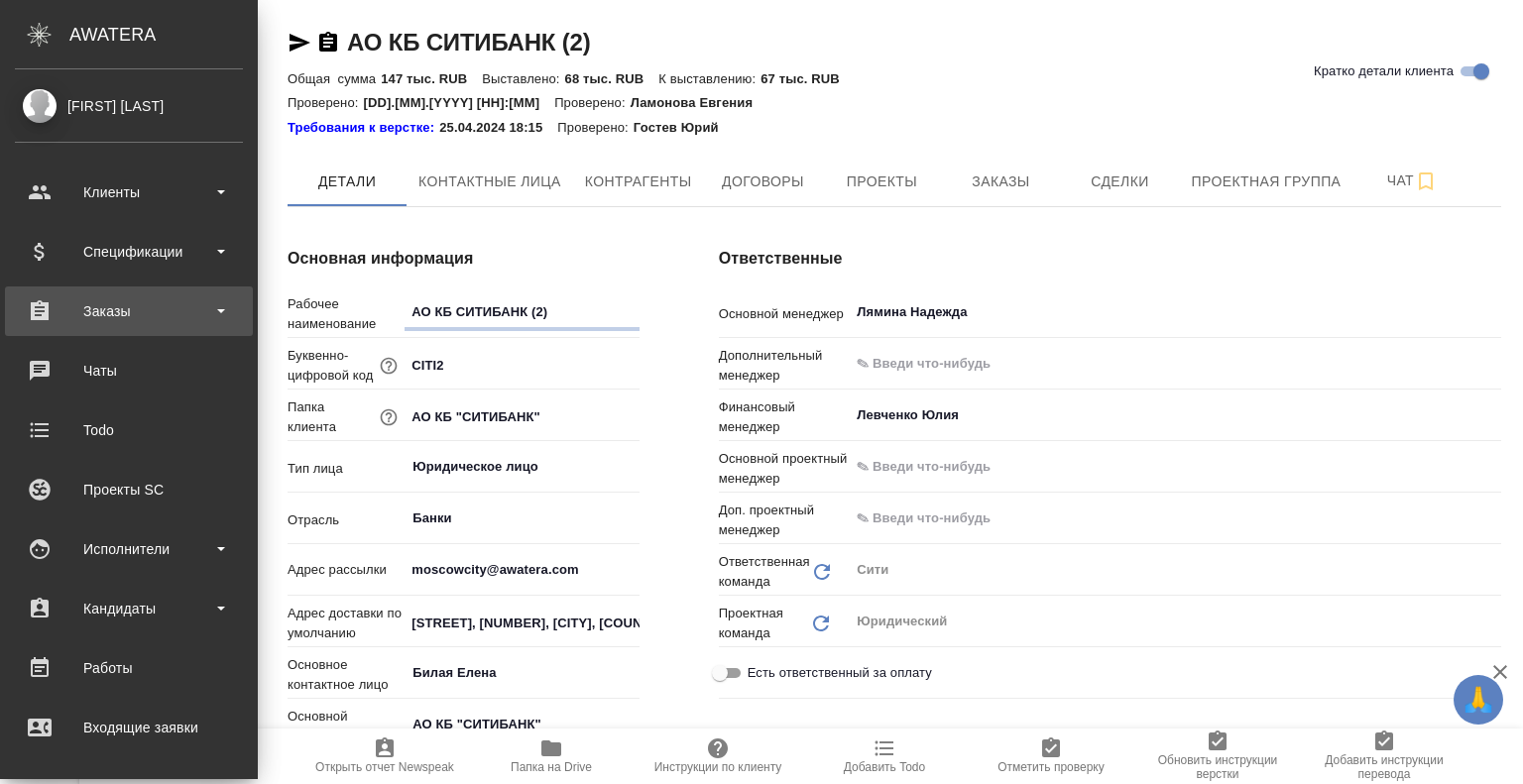 click on "Заказы" at bounding box center (129, 311) 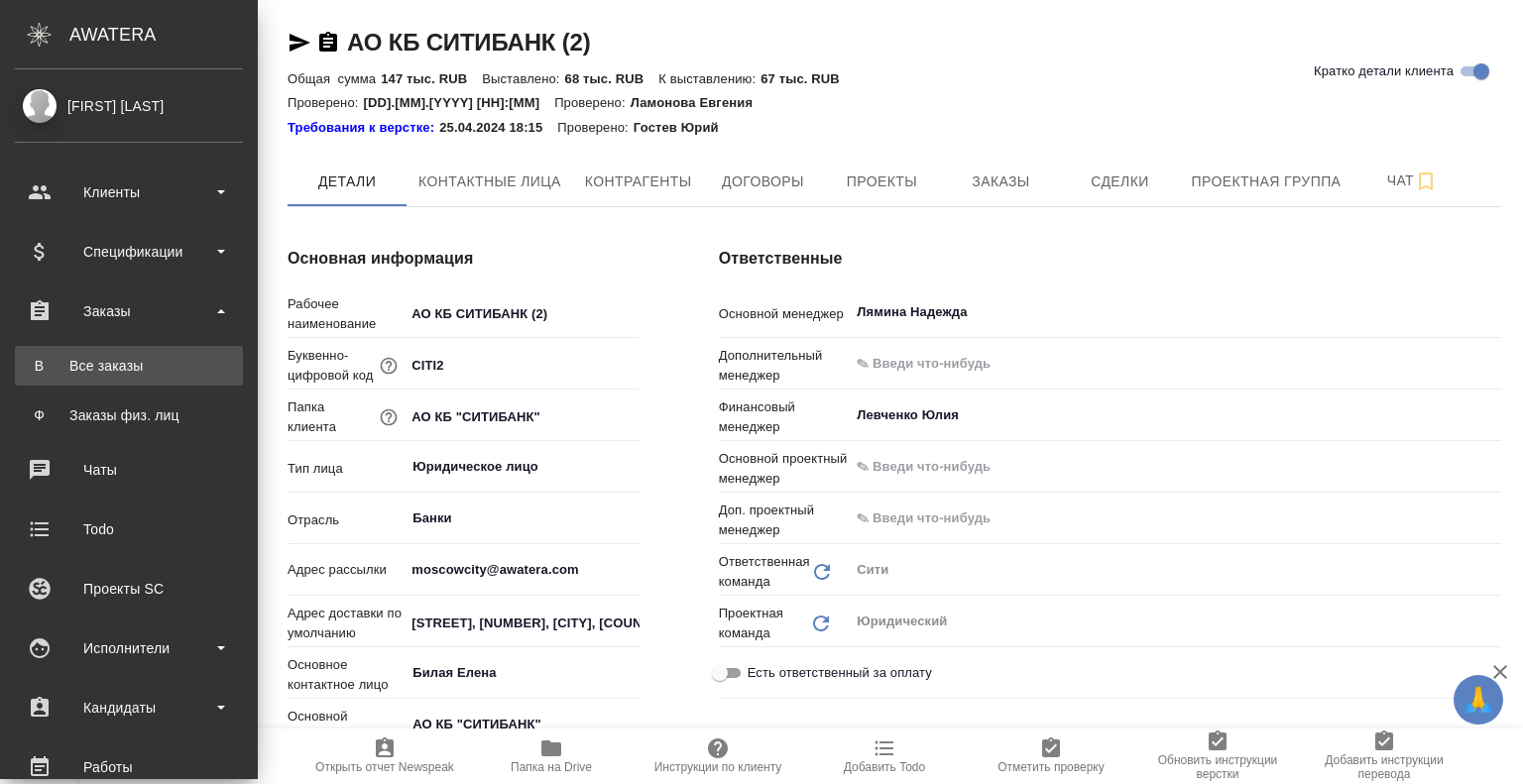 type on "x" 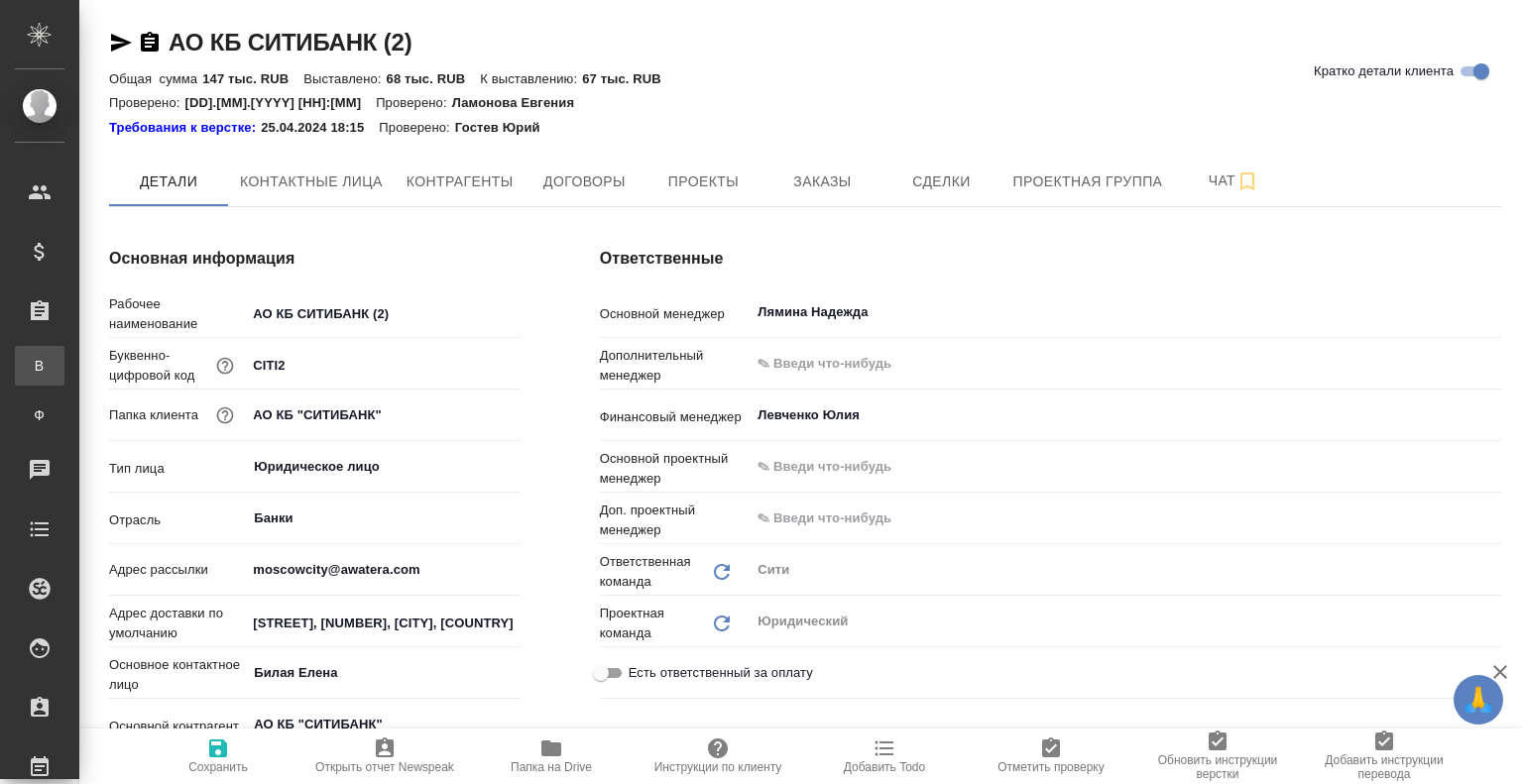 click on "В Все заказы" at bounding box center [40, 366] 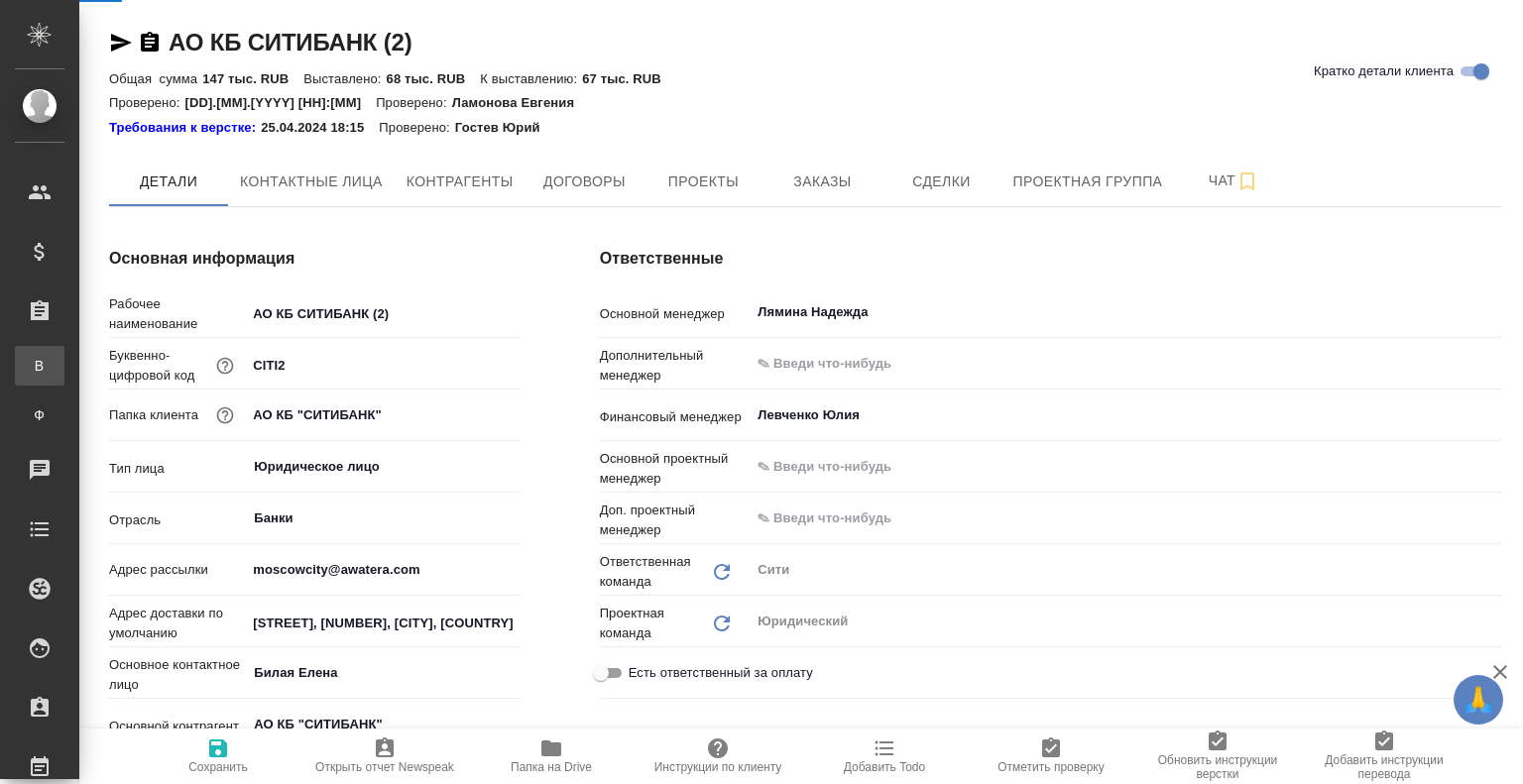 type on "x" 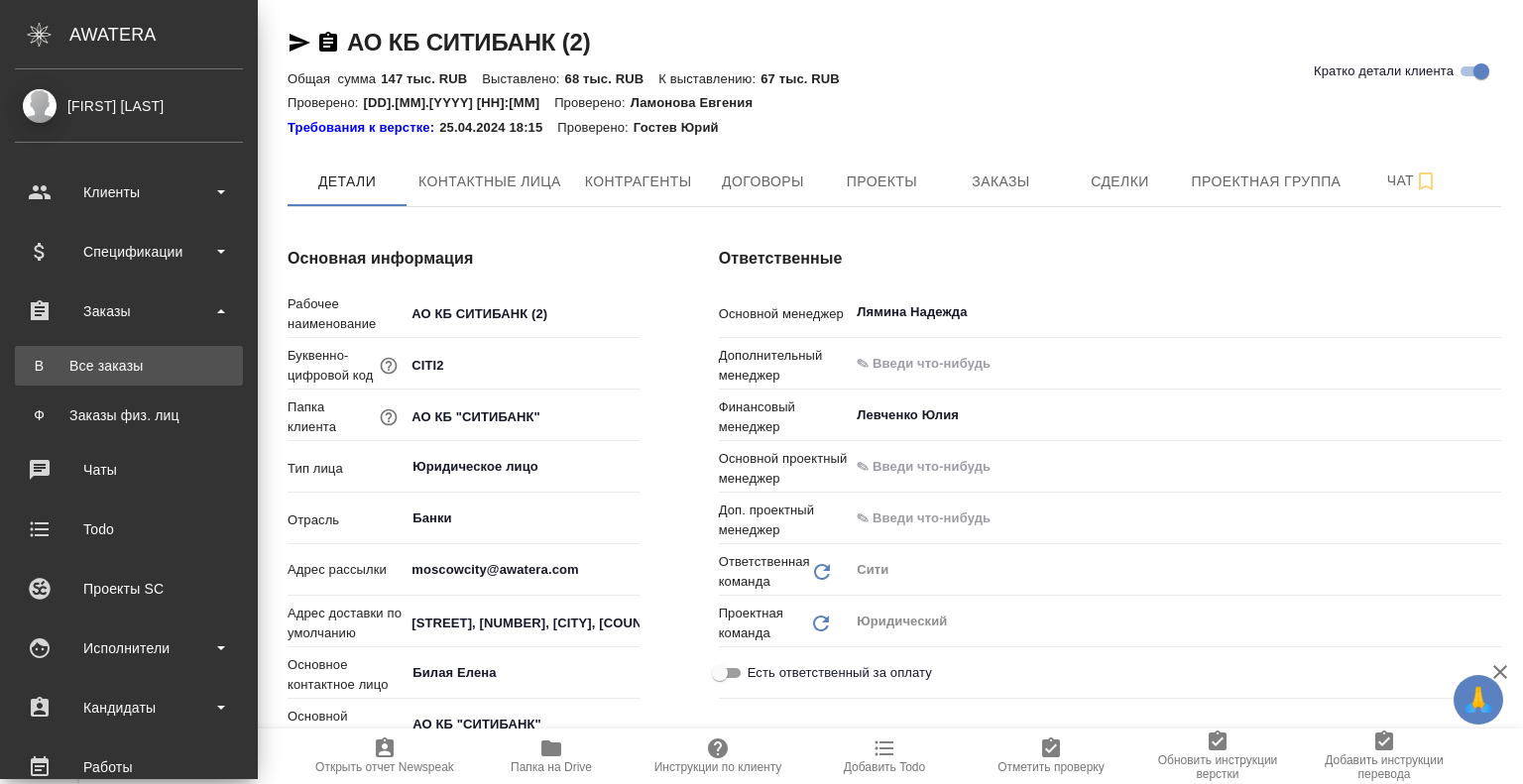 type on "x" 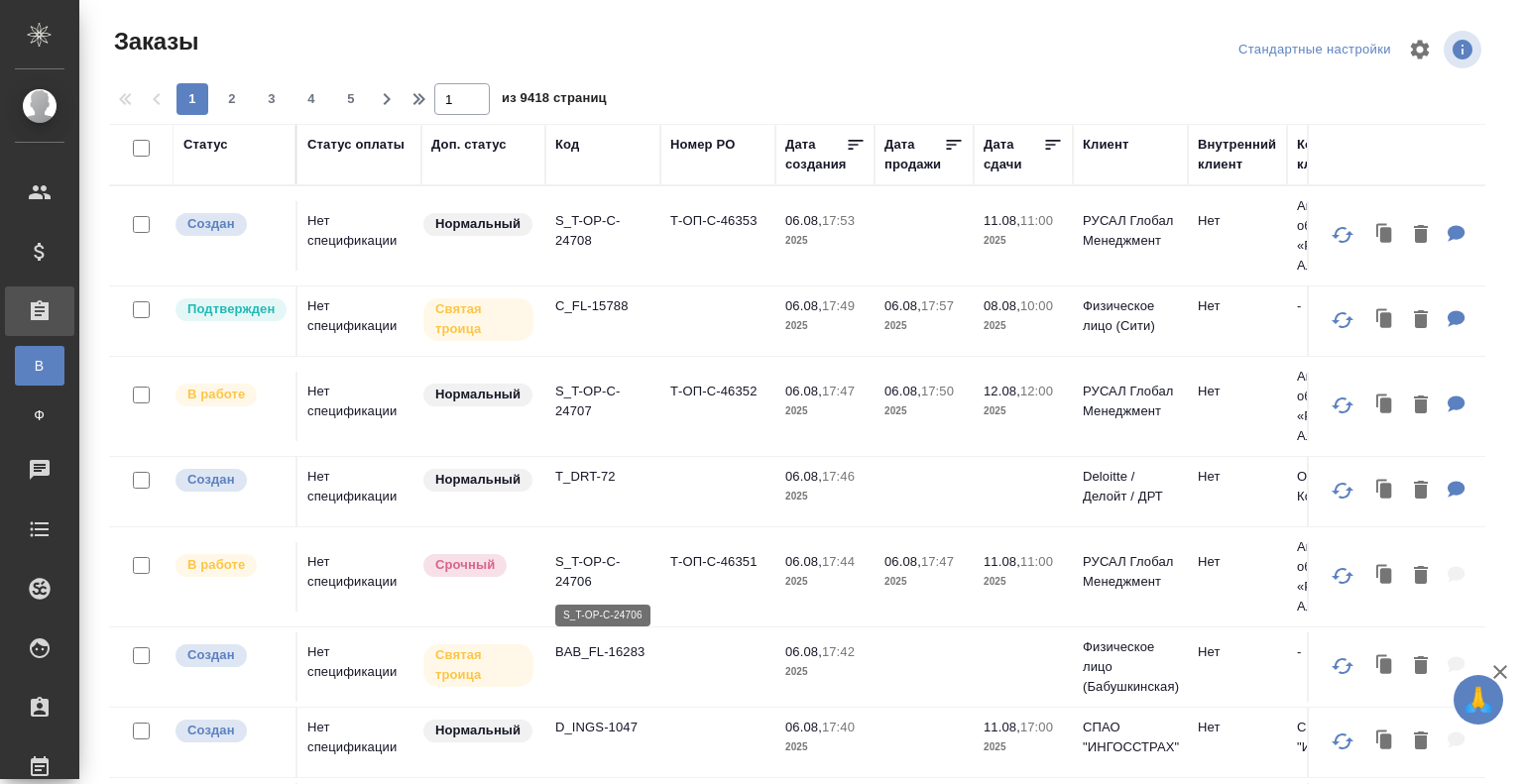 click on "S_T-OP-C-24706" at bounding box center (603, 572) 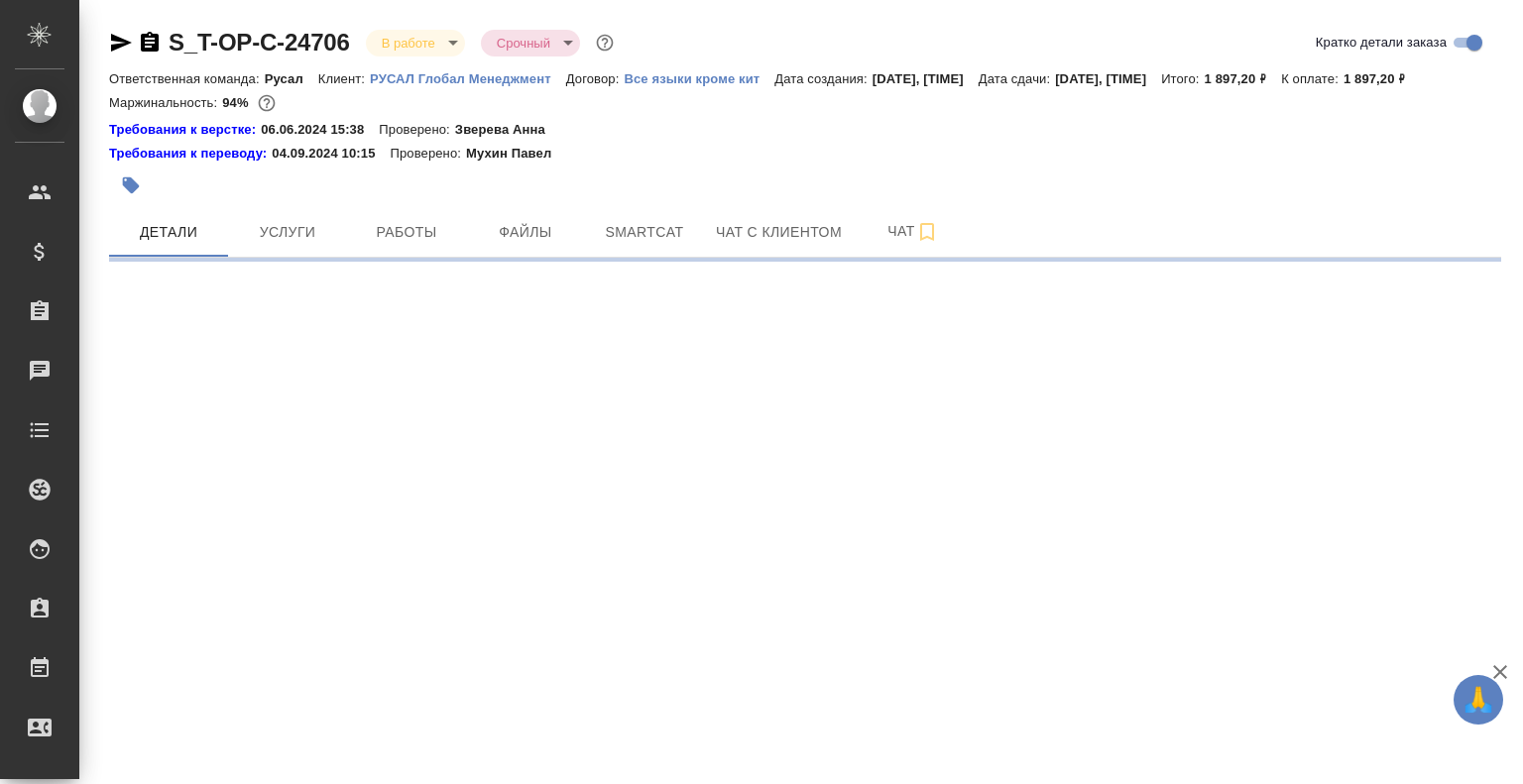 scroll, scrollTop: 0, scrollLeft: 0, axis: both 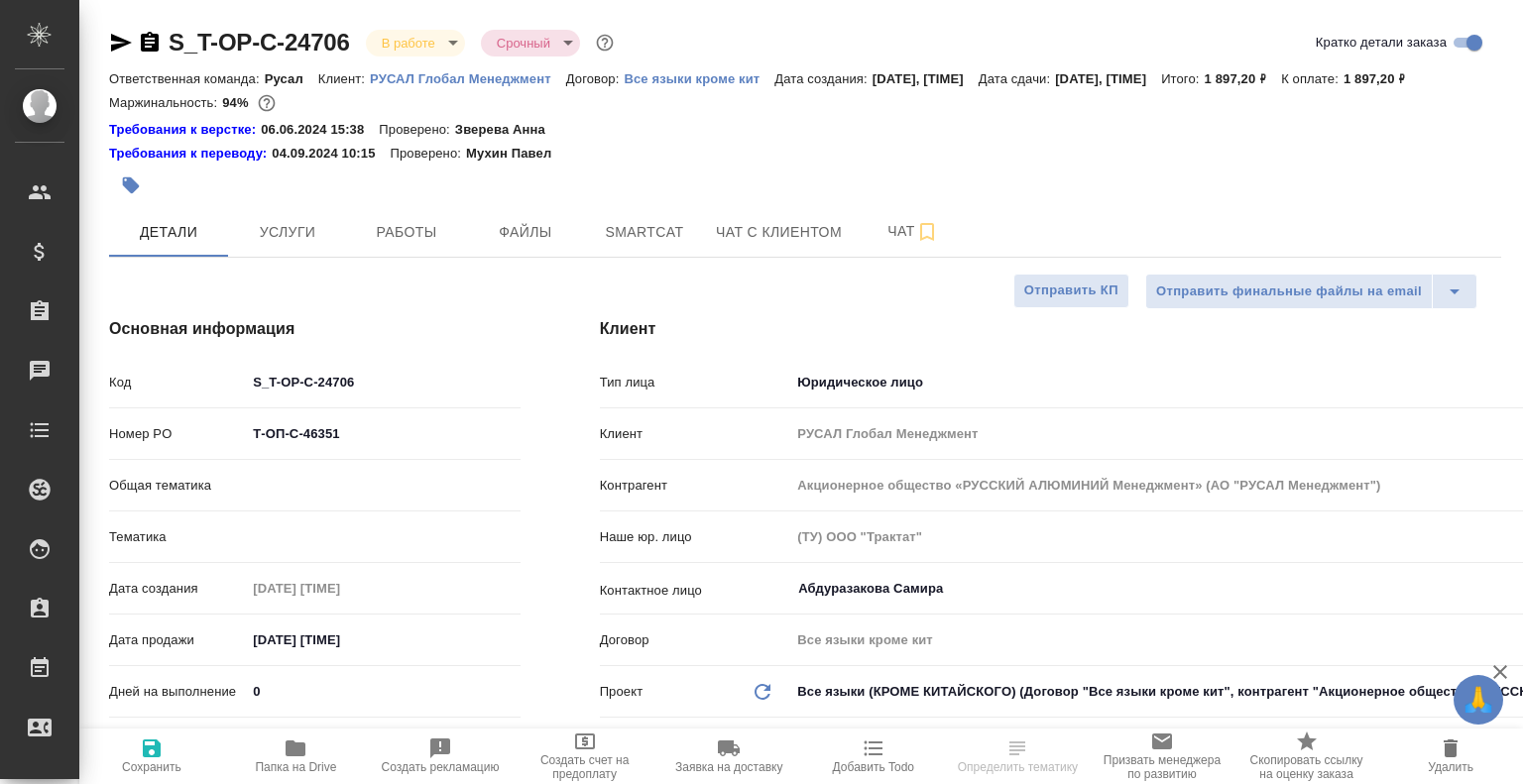 type on "x" 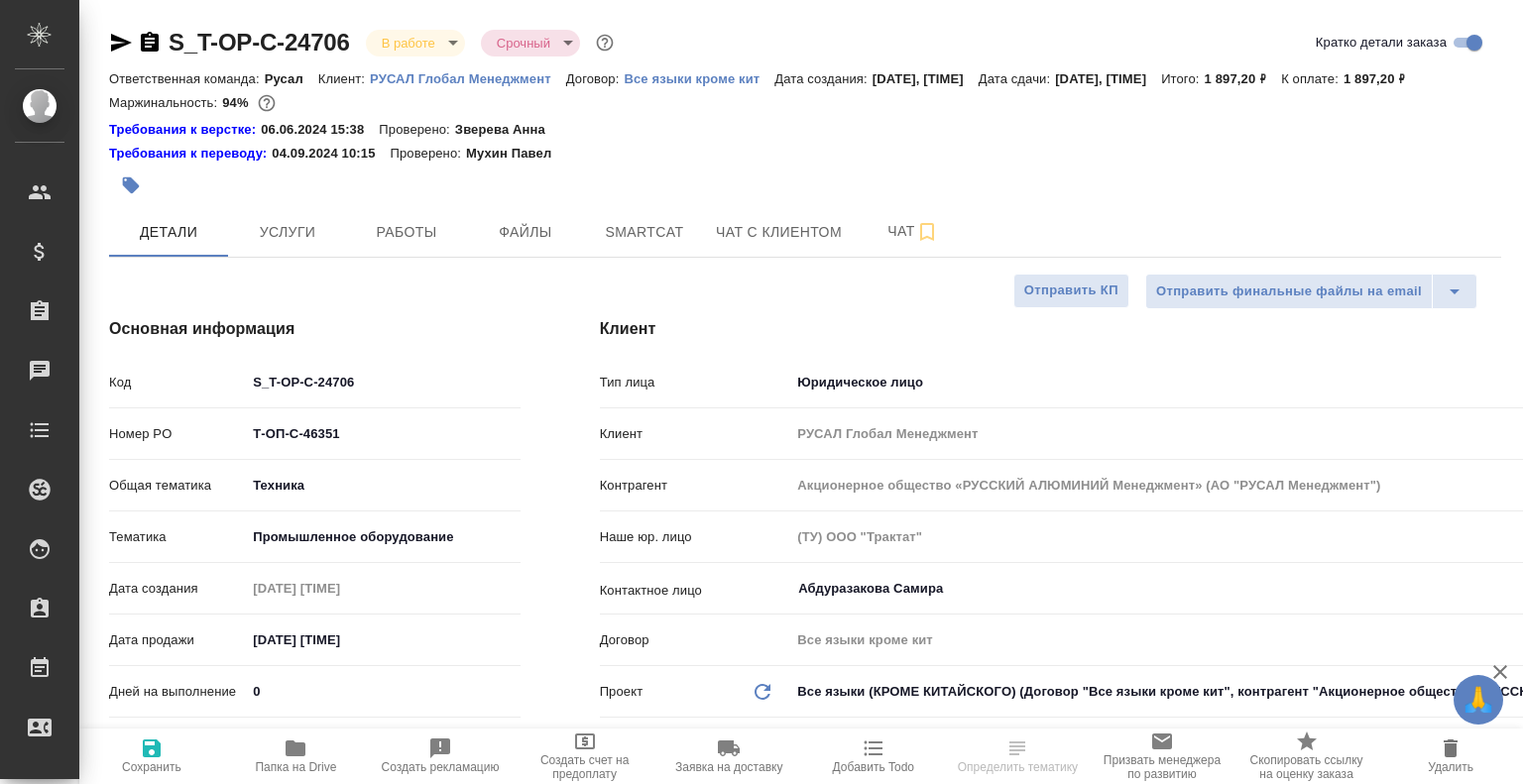 type on "x" 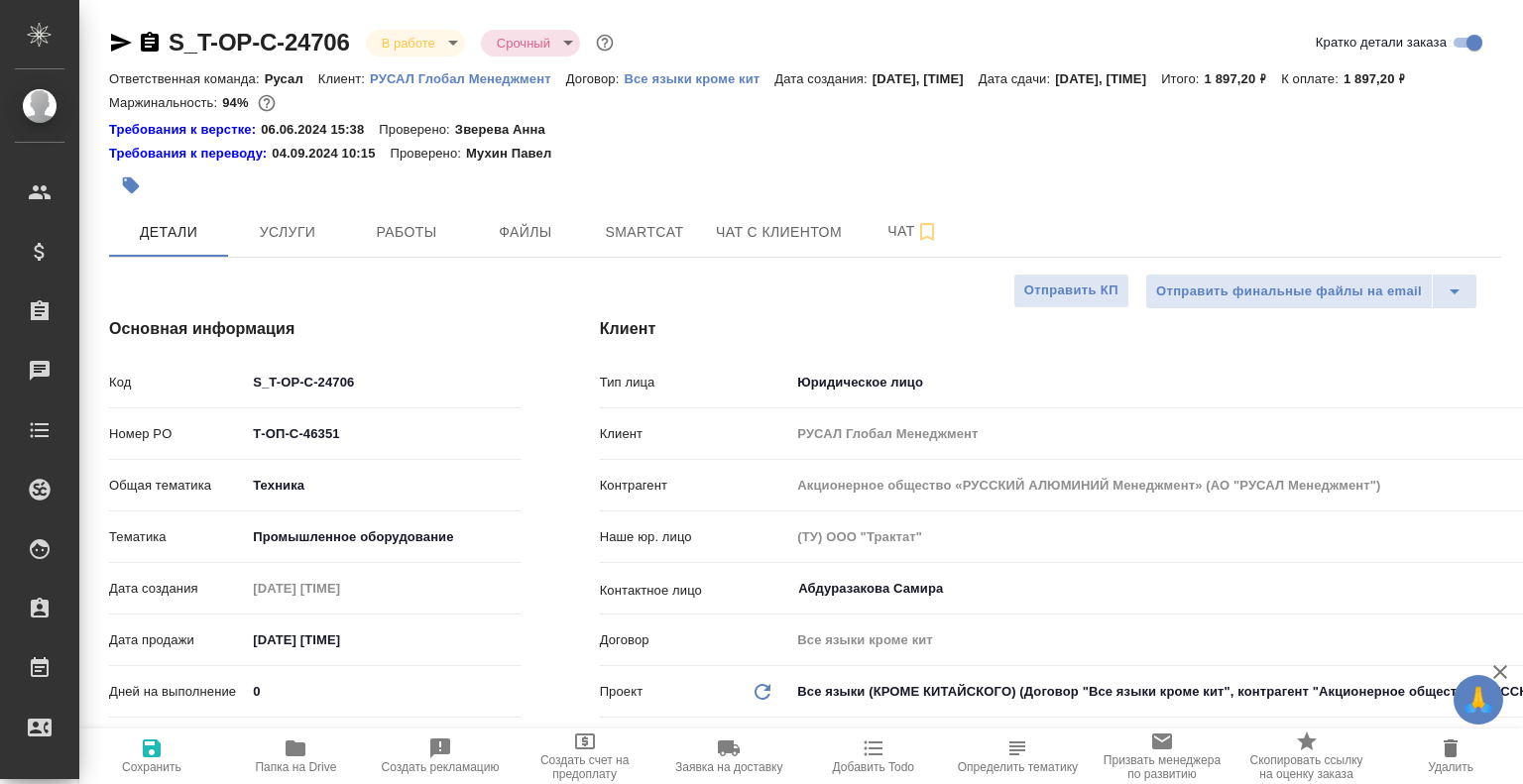 type on "x" 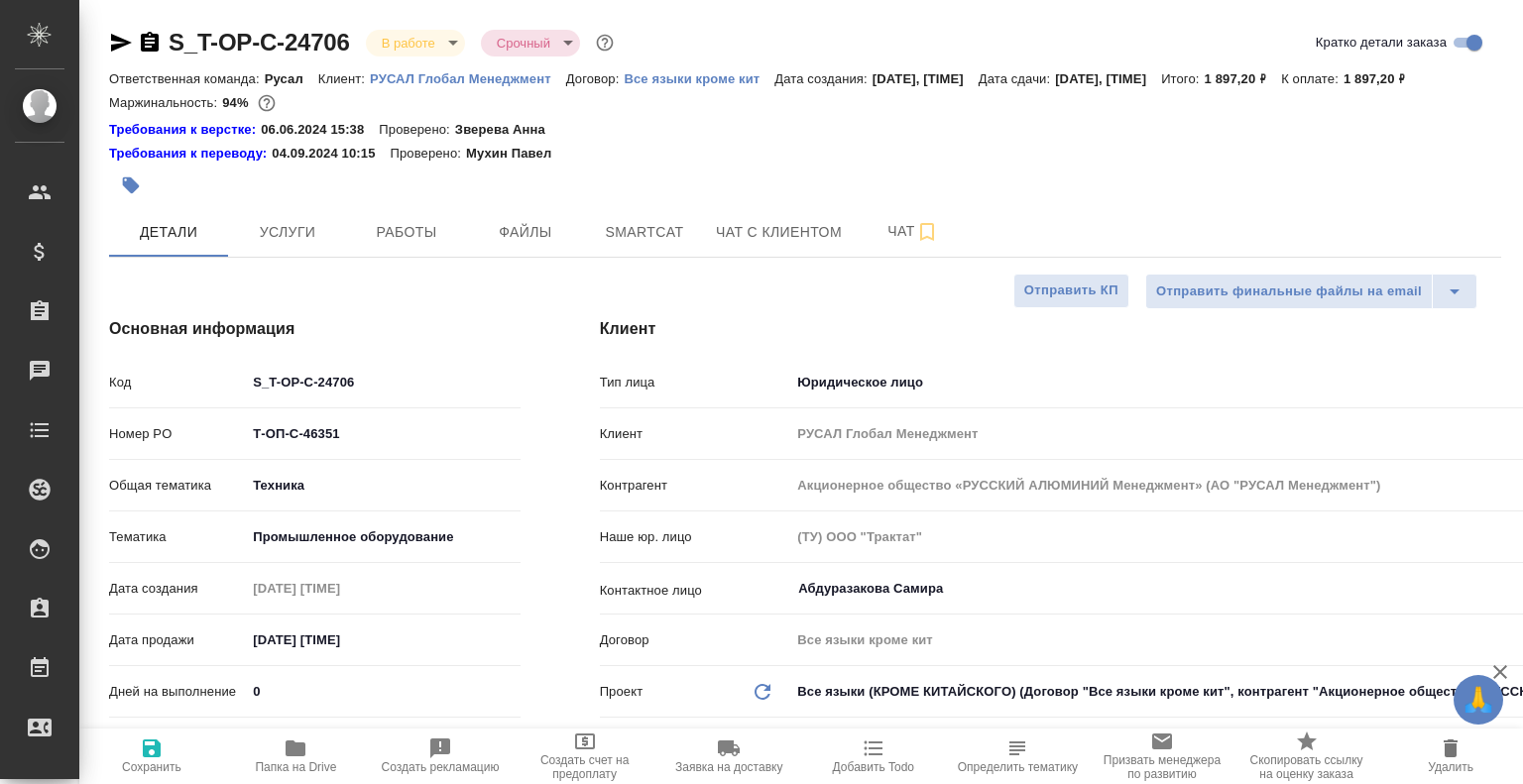 type on "x" 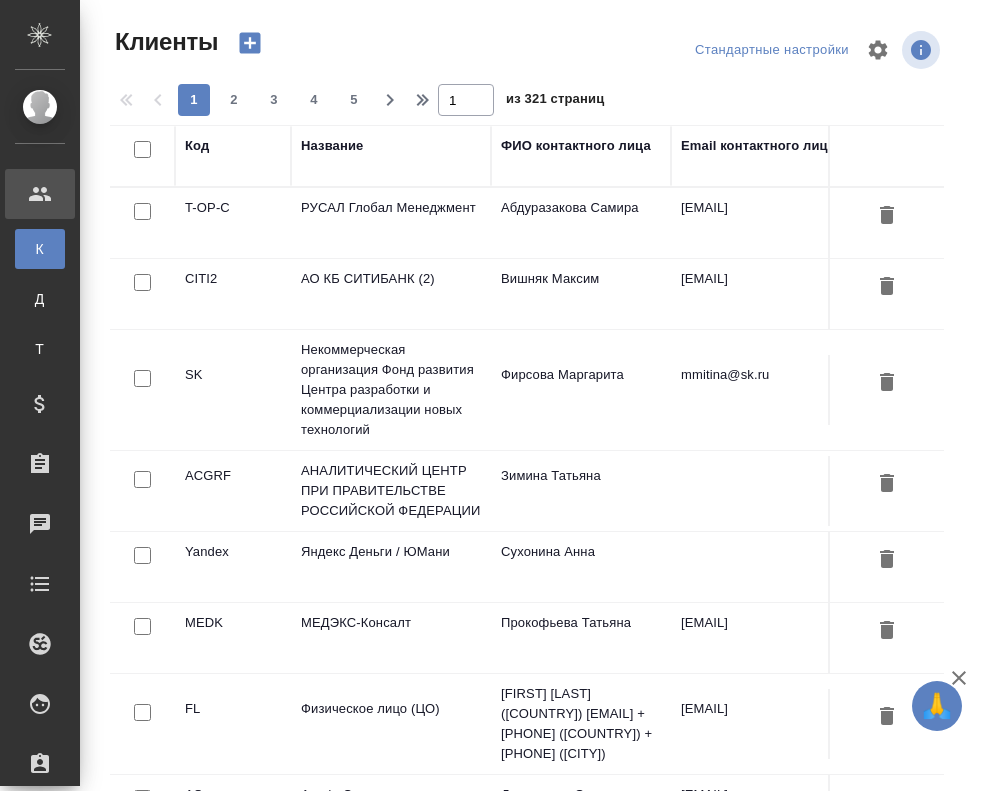 select on "RU" 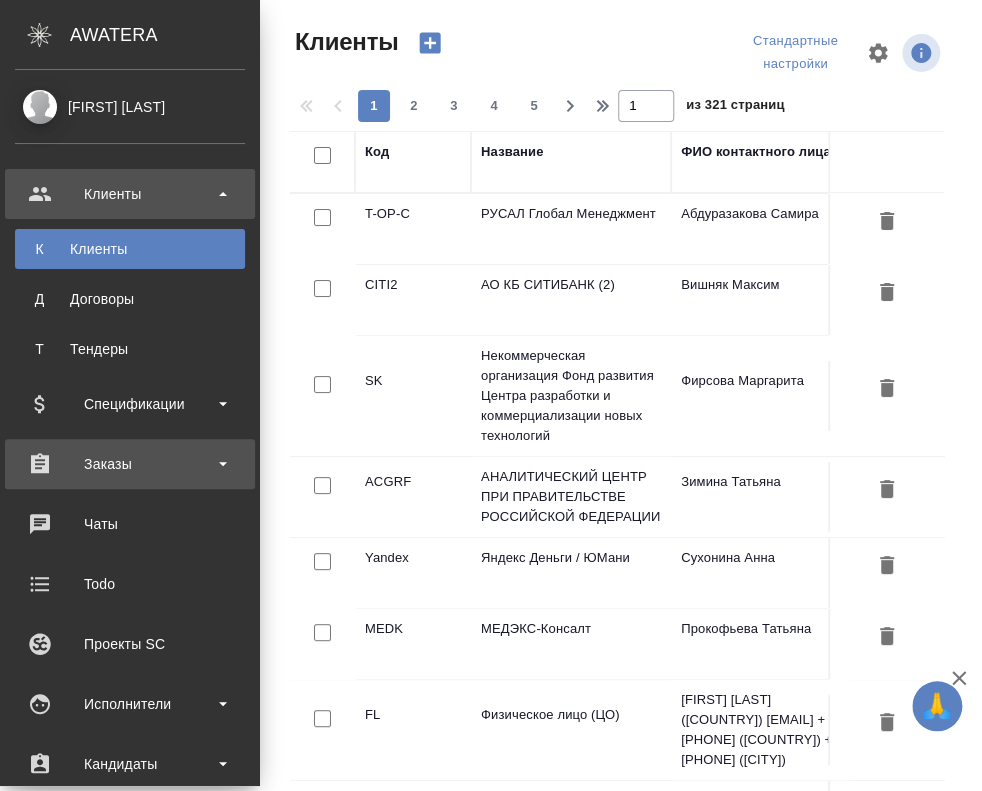 click on "Заказы" at bounding box center (130, 464) 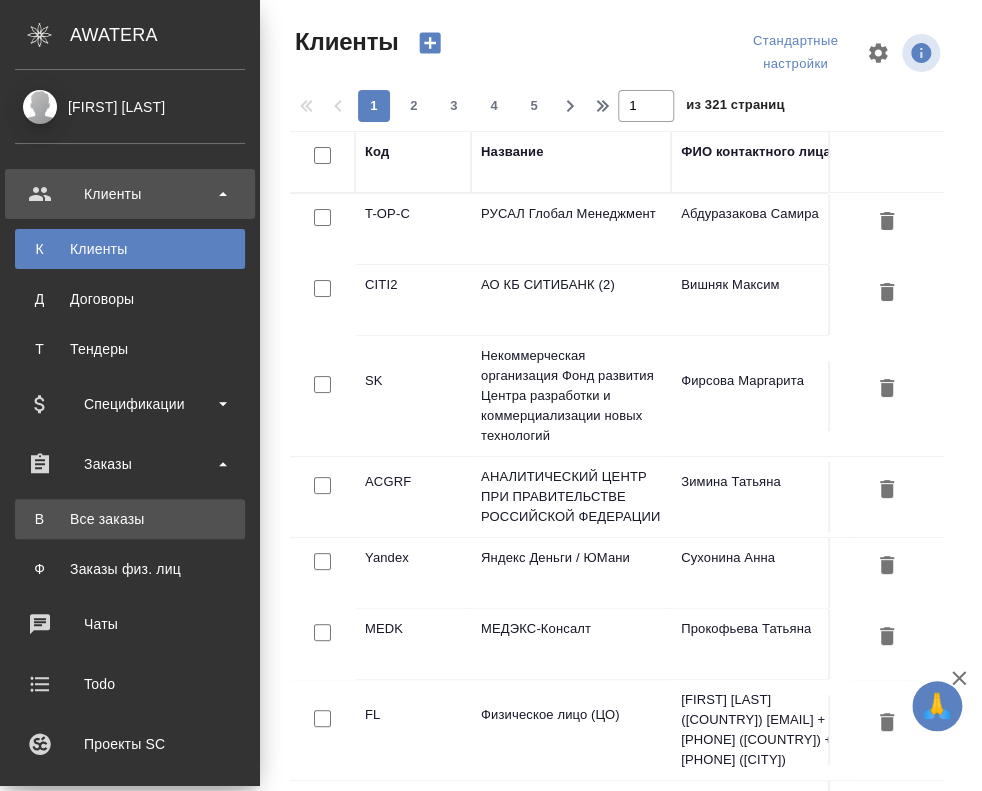 click on "Все заказы" at bounding box center (130, 519) 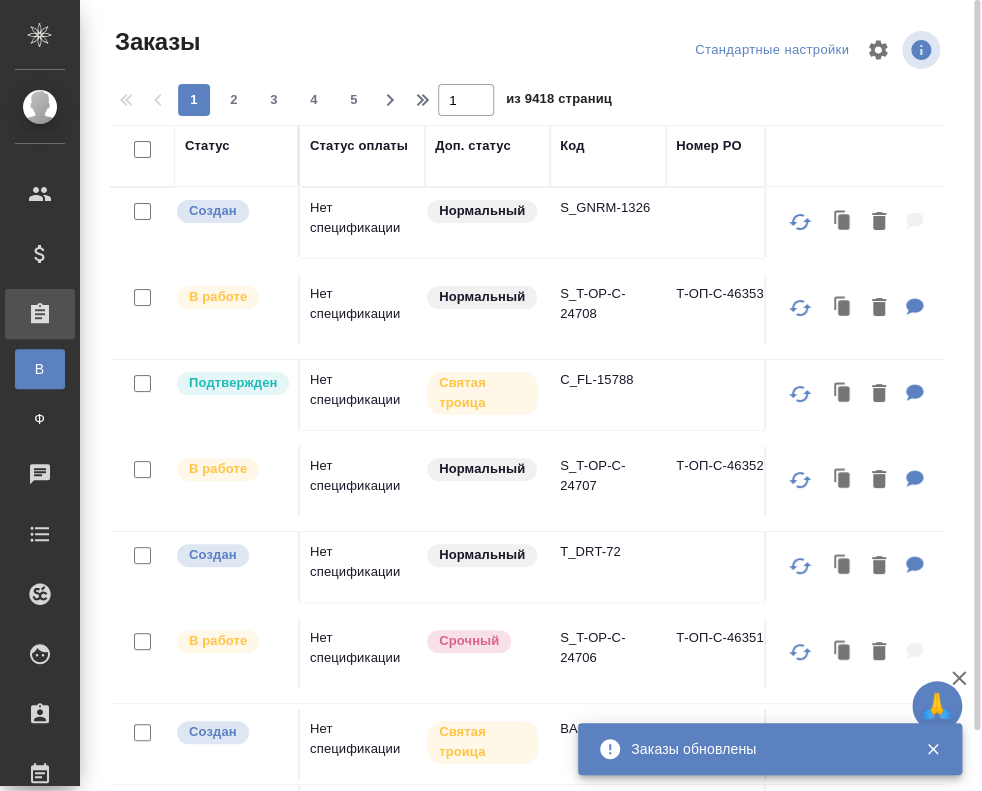 click on "C_FL-15788" at bounding box center [608, 223] 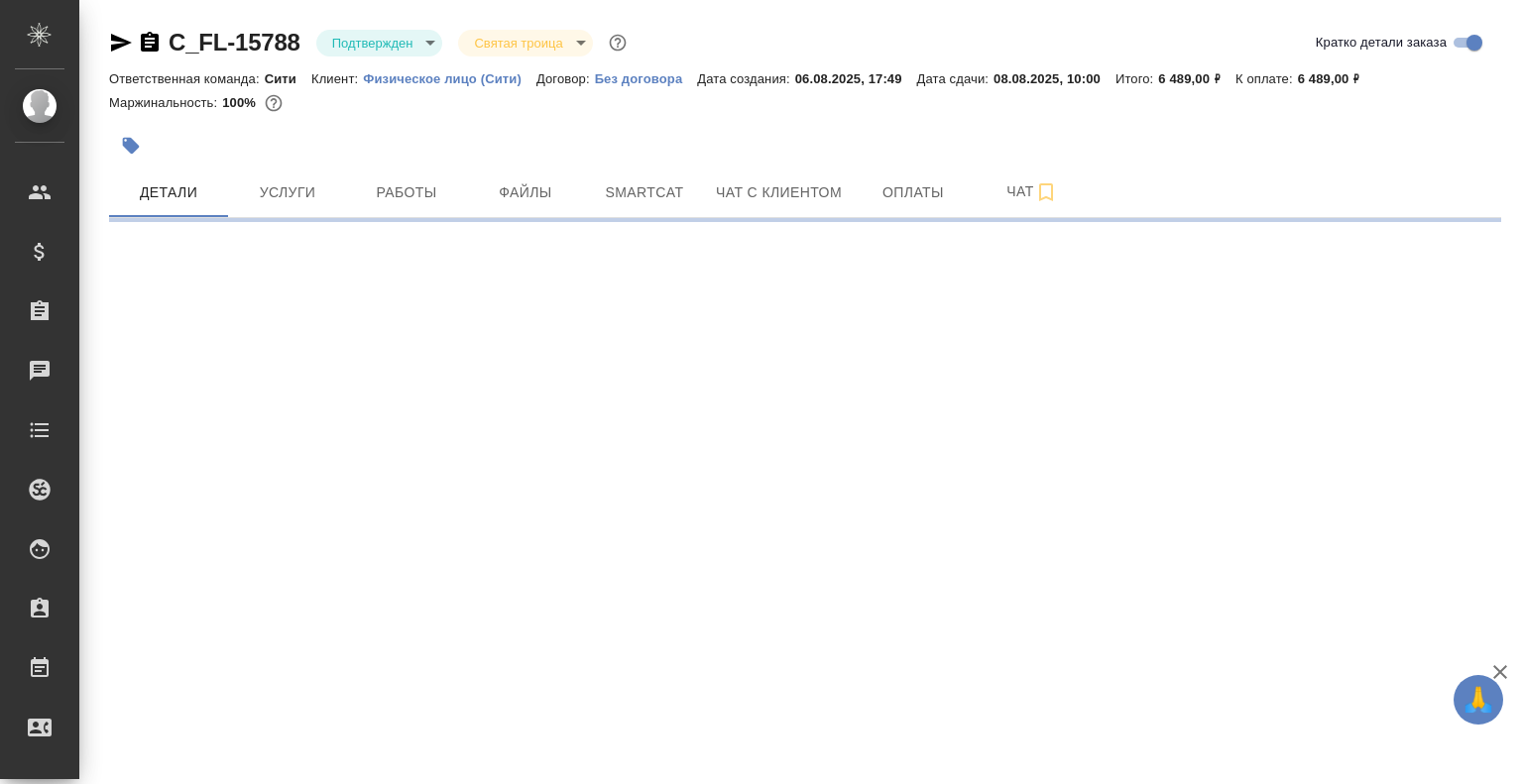 scroll, scrollTop: 0, scrollLeft: 0, axis: both 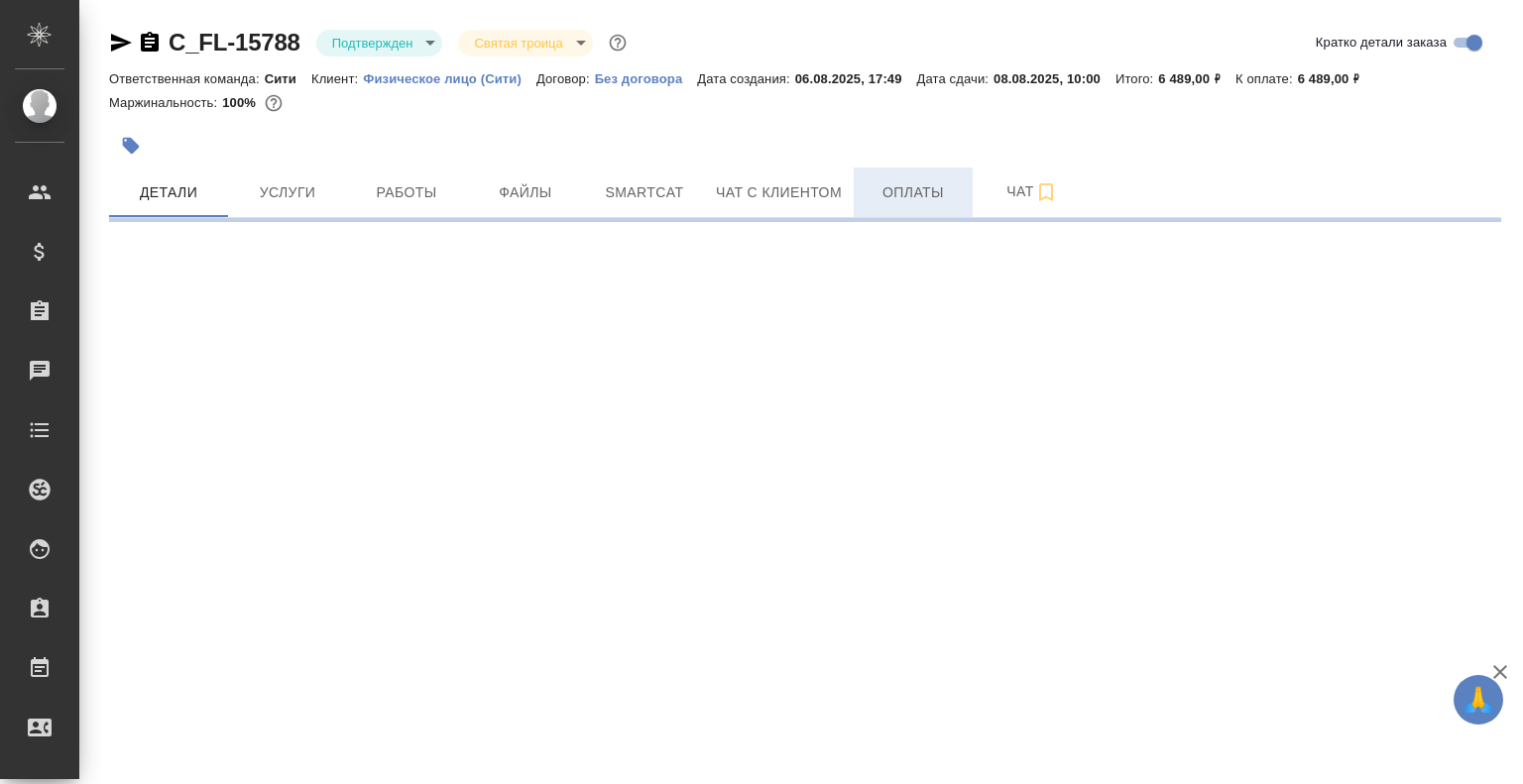 select on "RU" 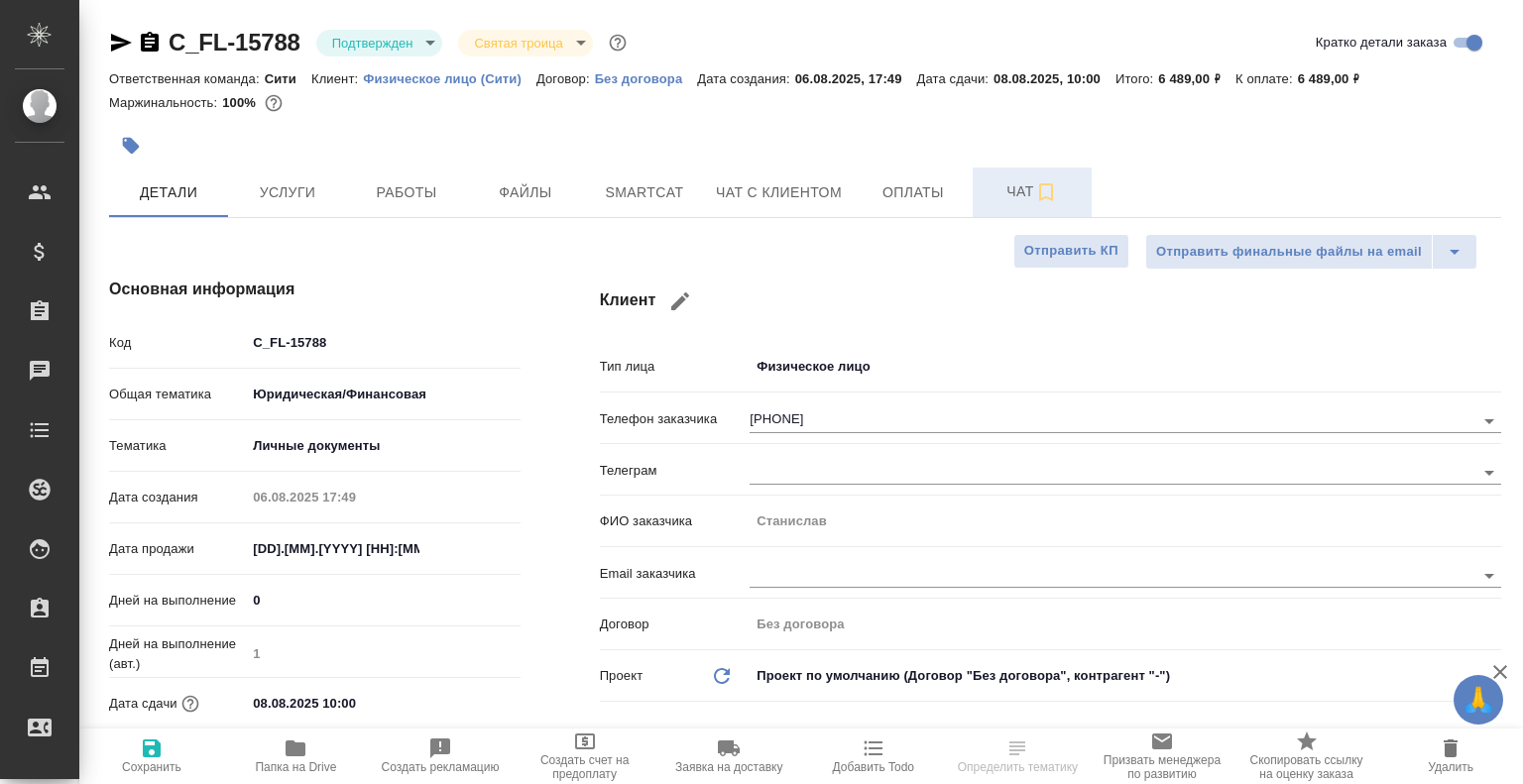 type on "x" 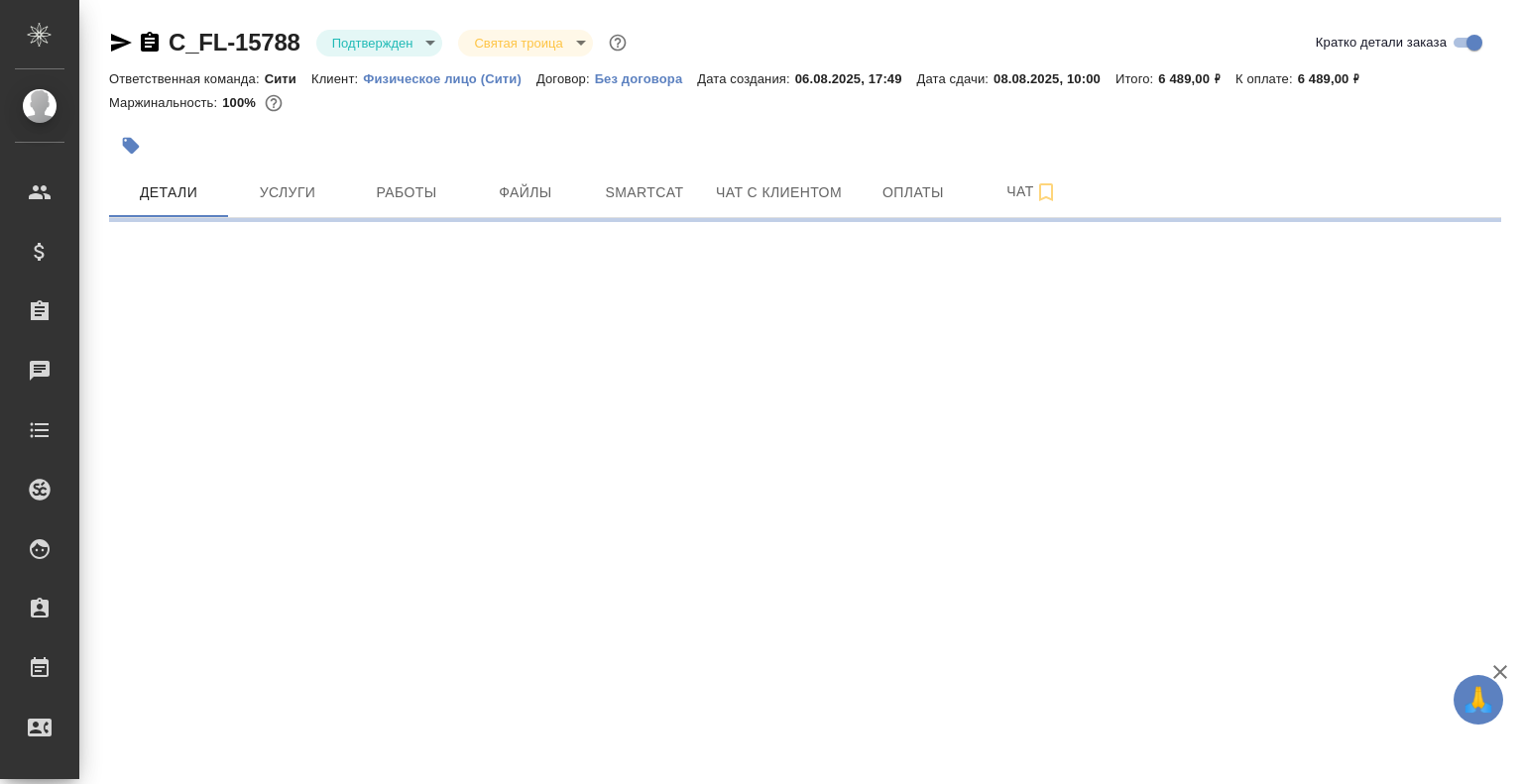 select on "RU" 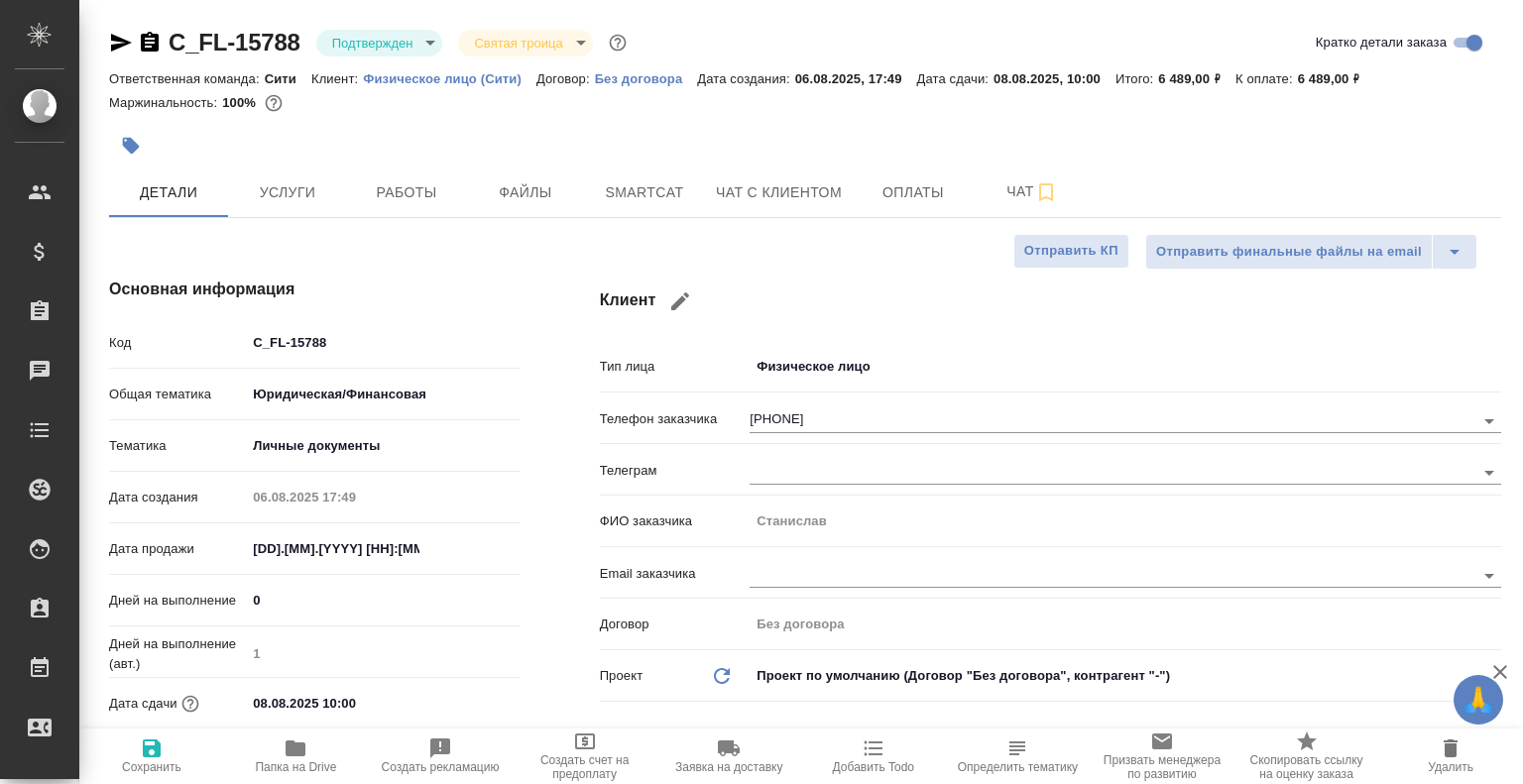type on "x" 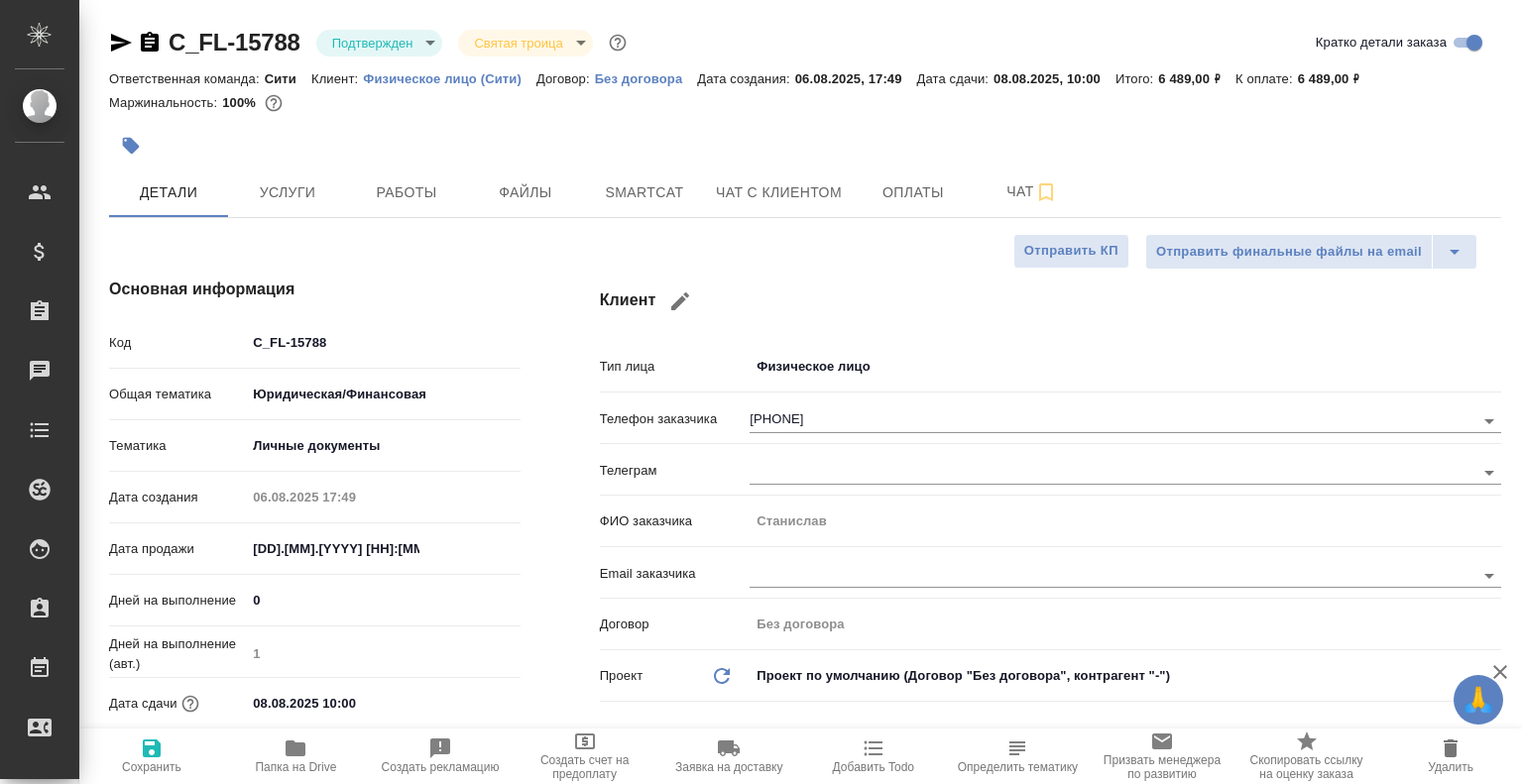 type on "x" 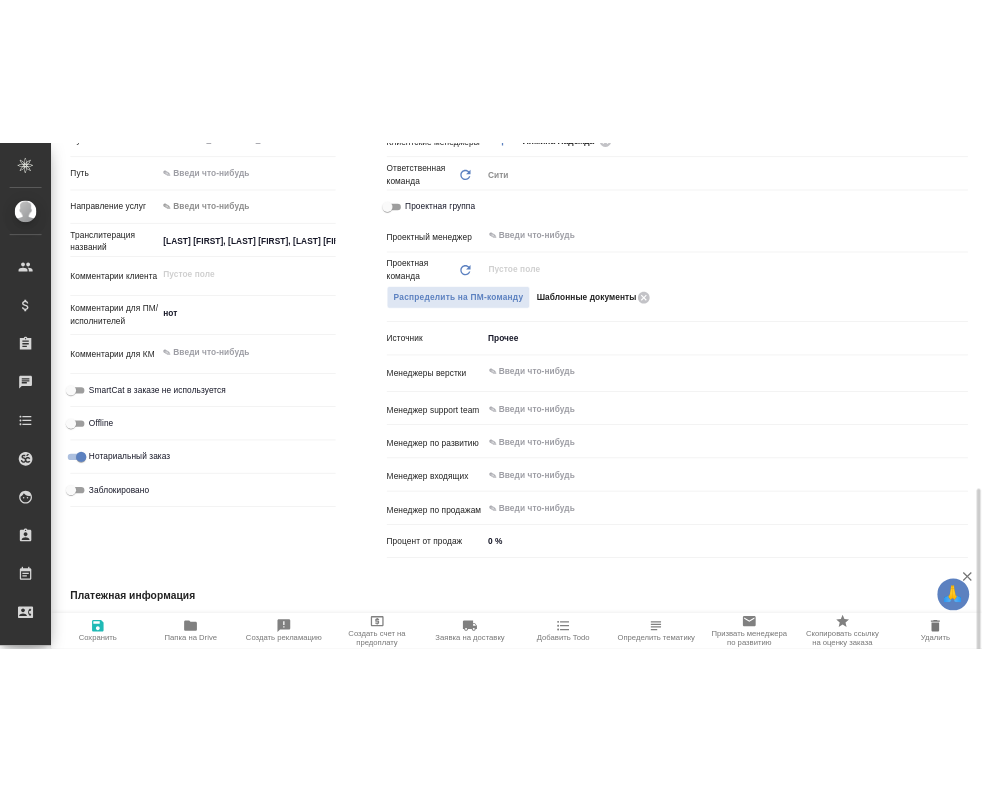 scroll, scrollTop: 1275, scrollLeft: 0, axis: vertical 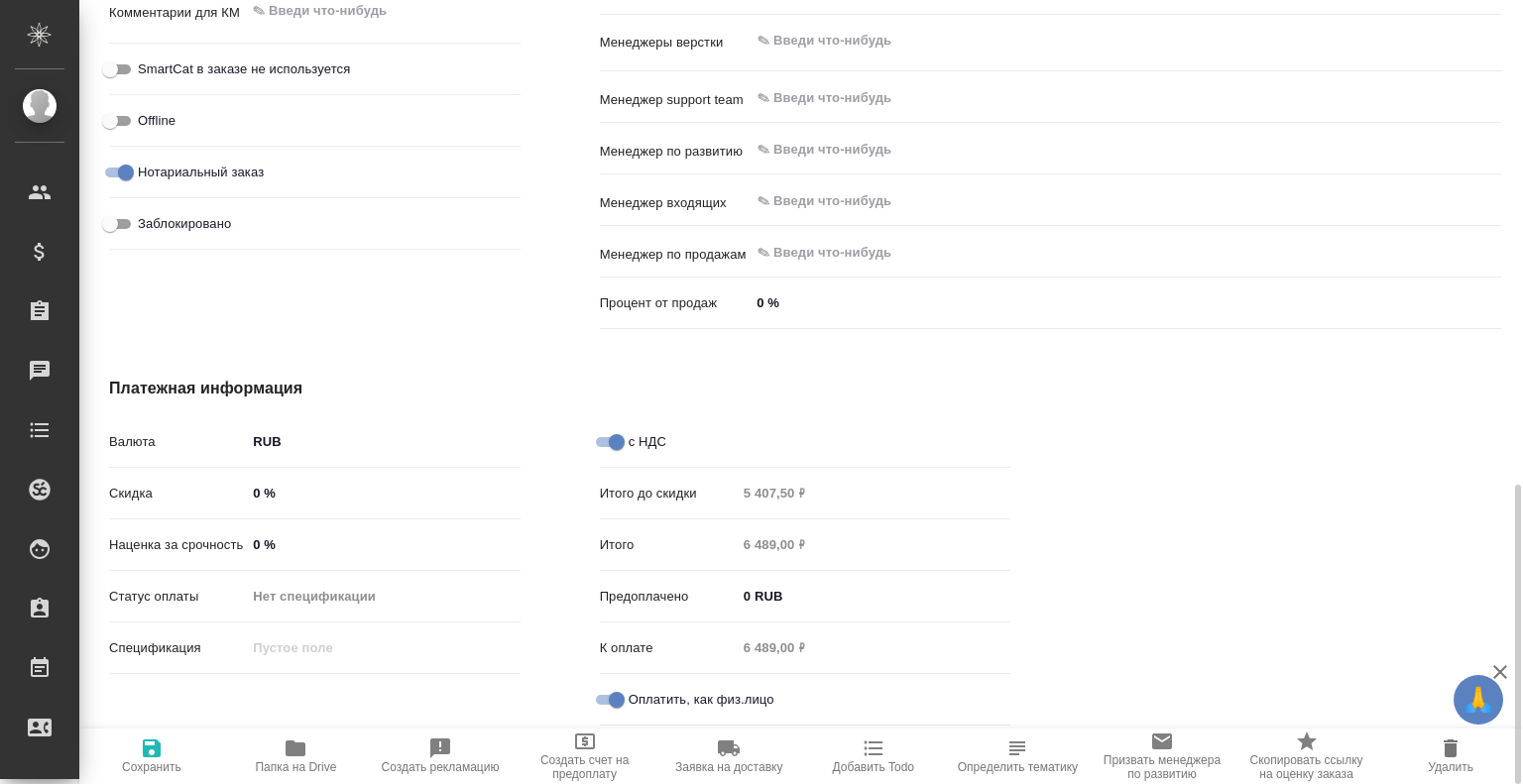 type on "x" 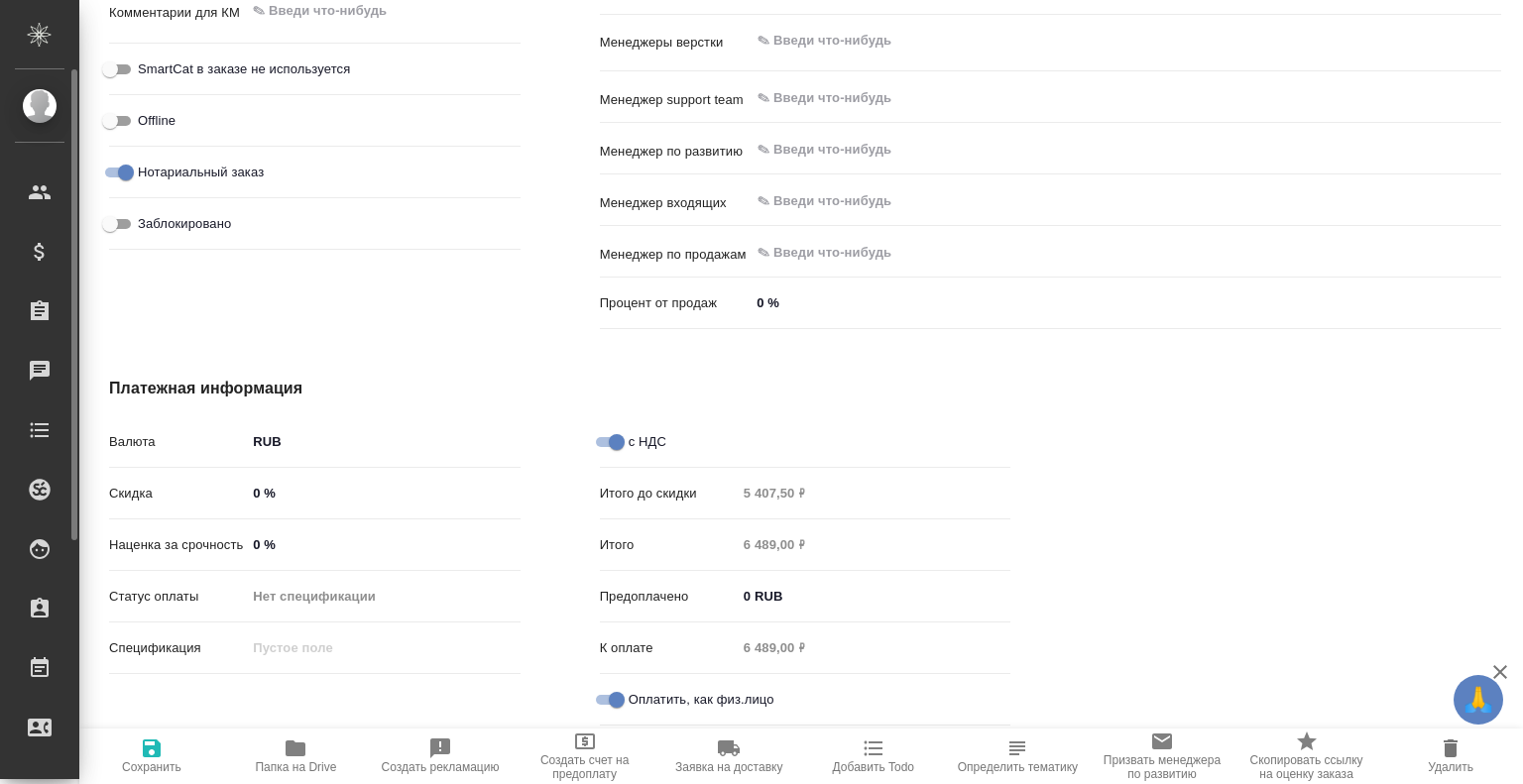 type on "x" 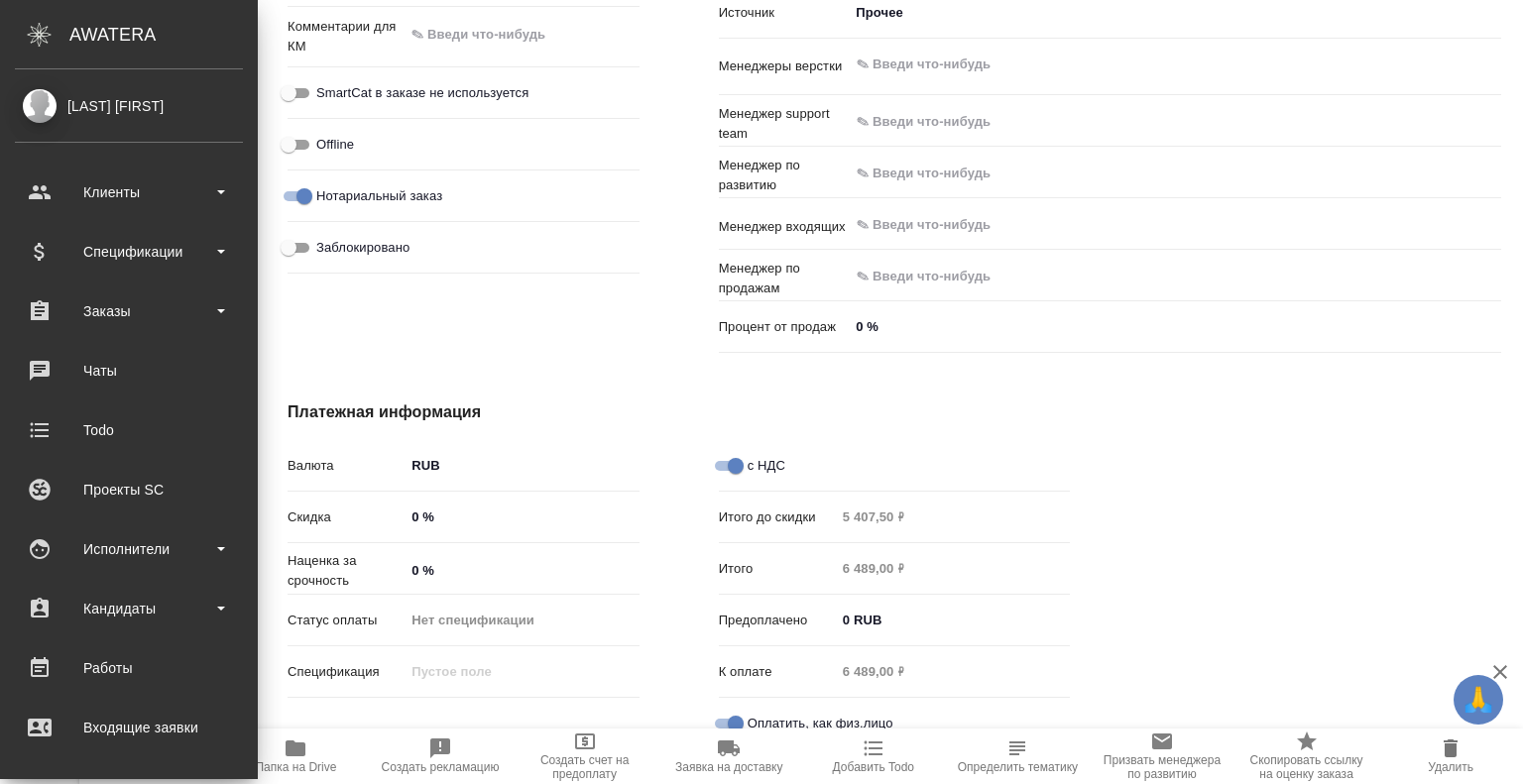 type on "x" 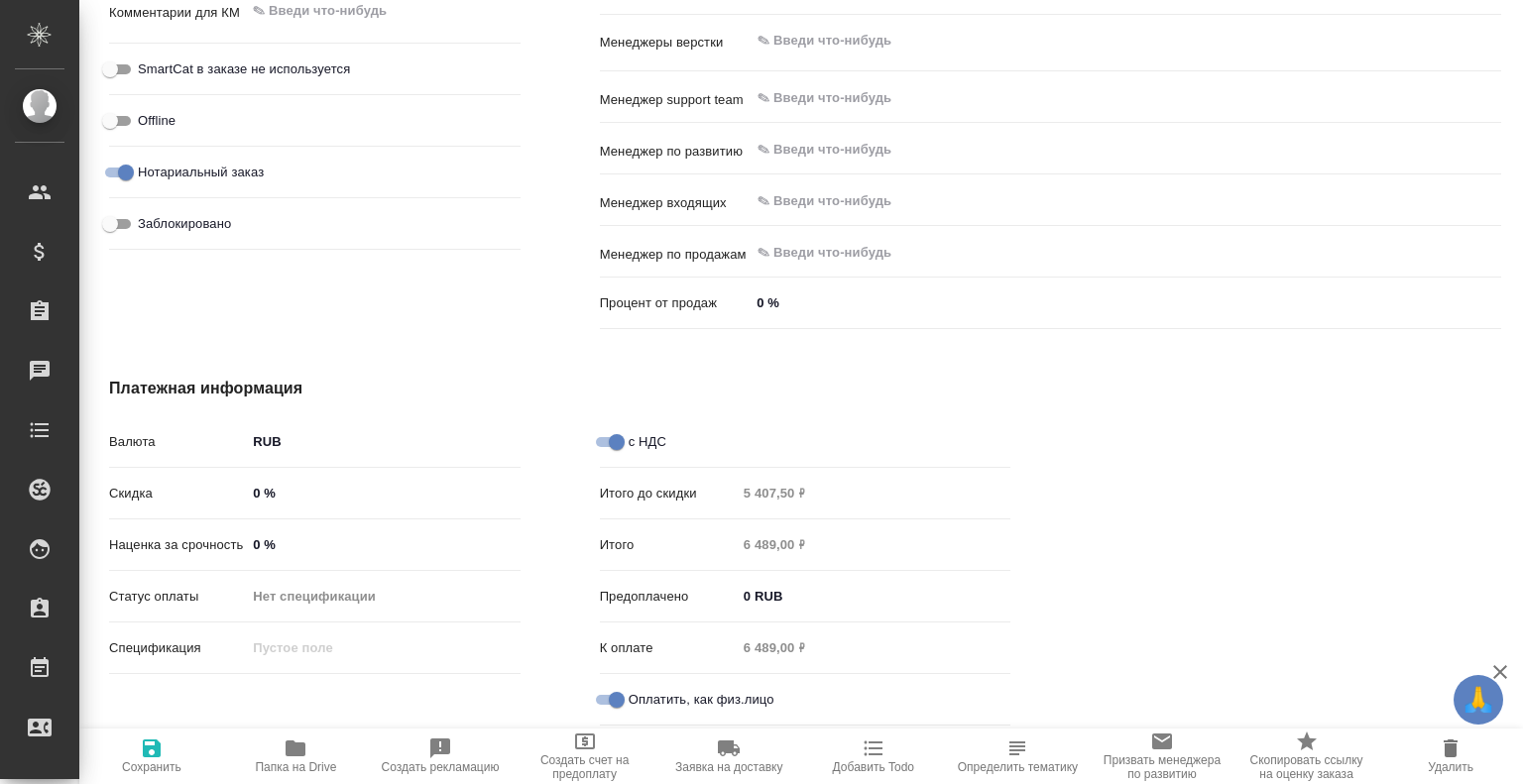 type on "x" 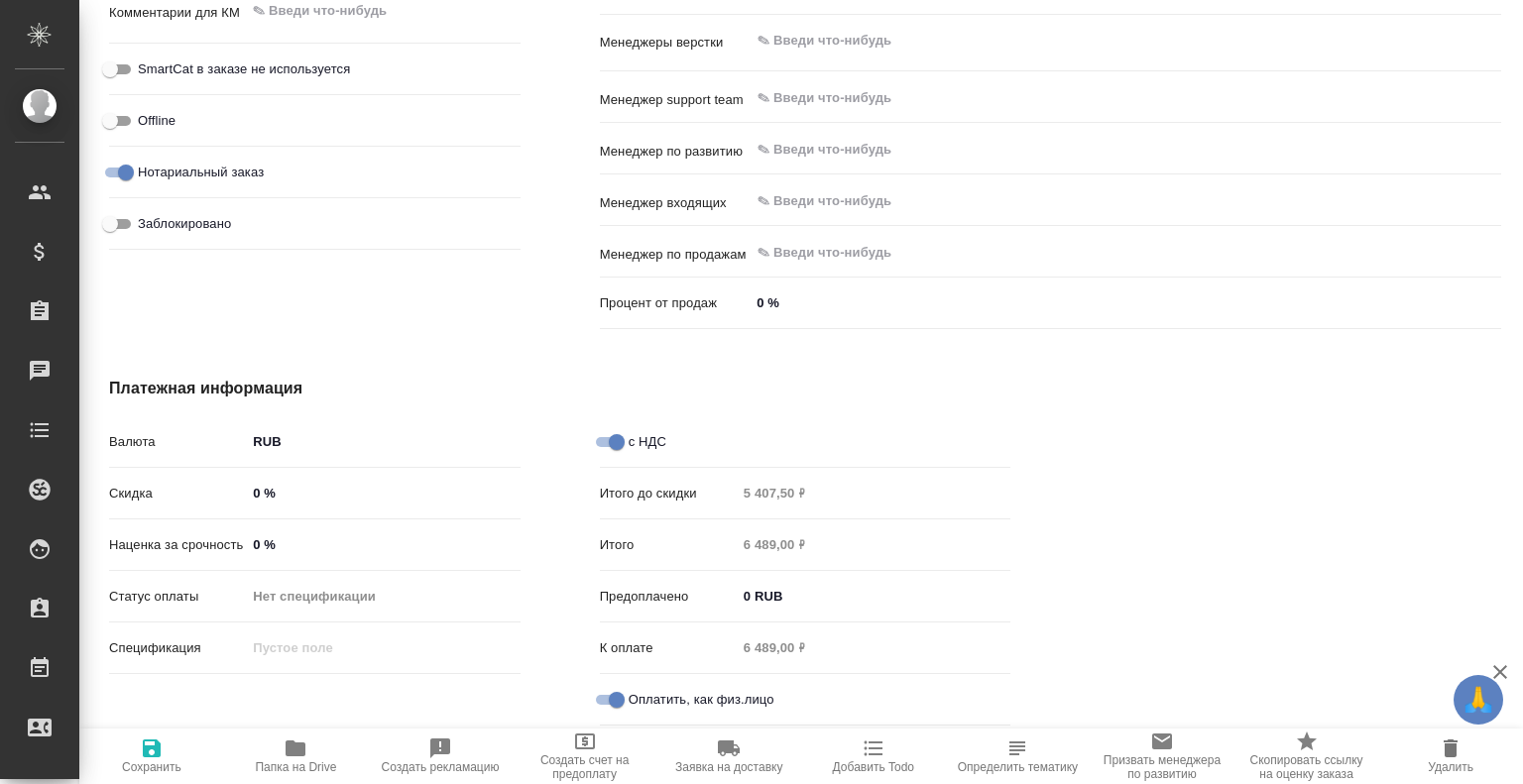 type on "x" 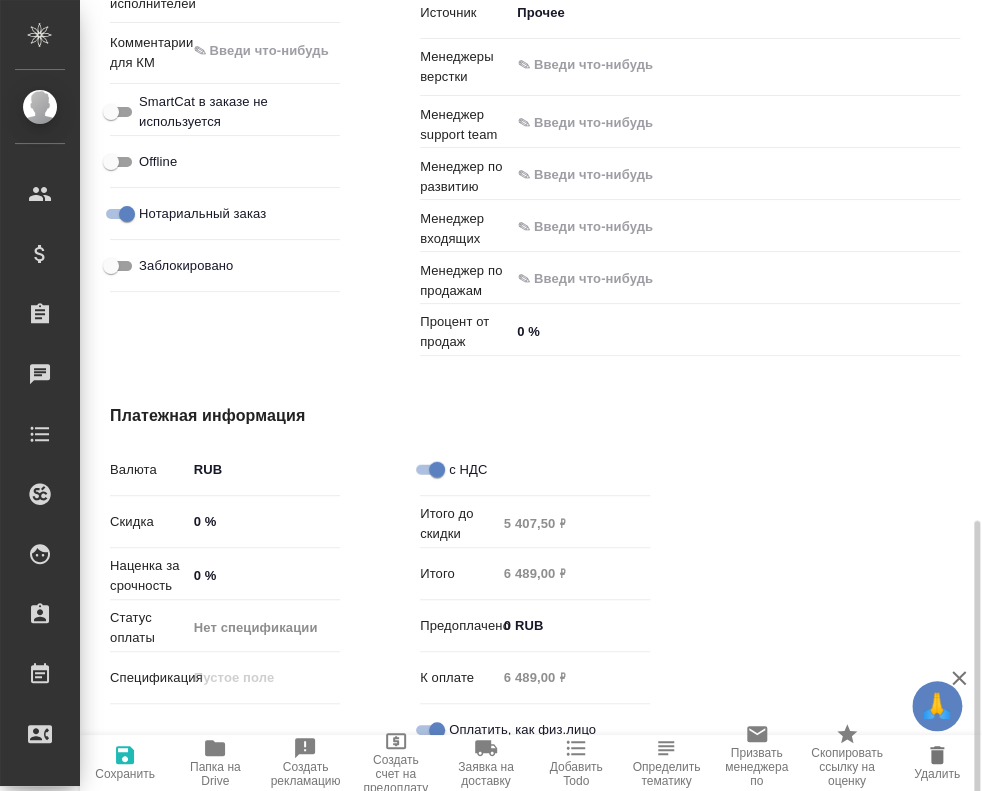 scroll, scrollTop: 1304, scrollLeft: 0, axis: vertical 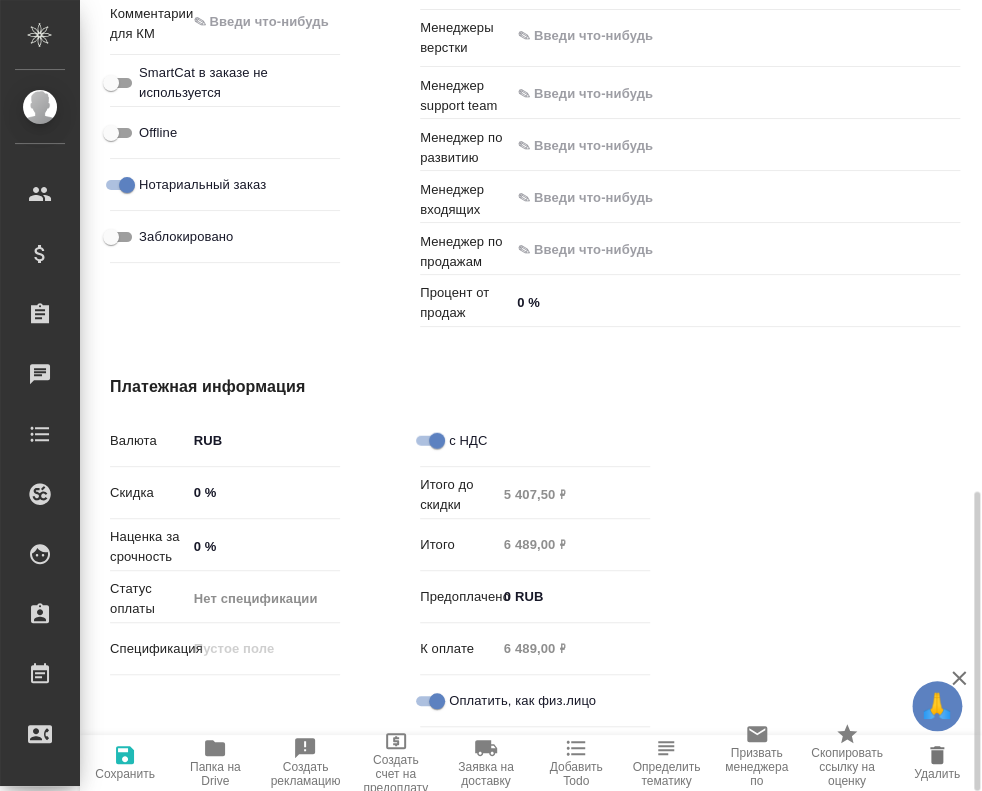 type on "x" 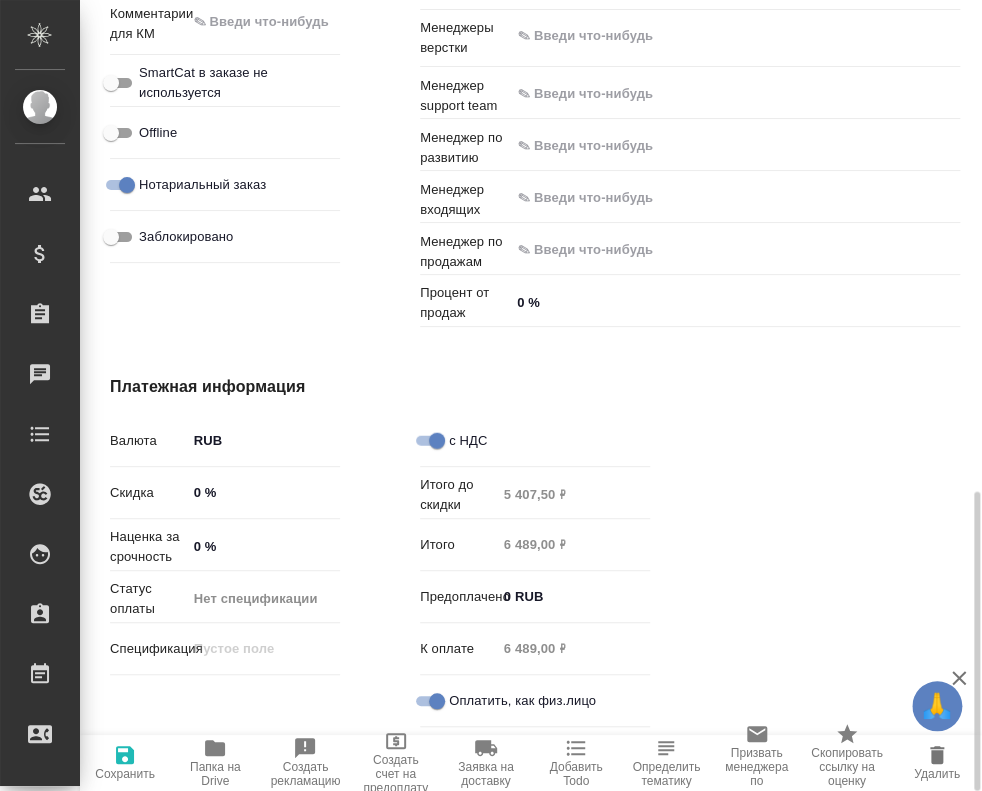 type on "x" 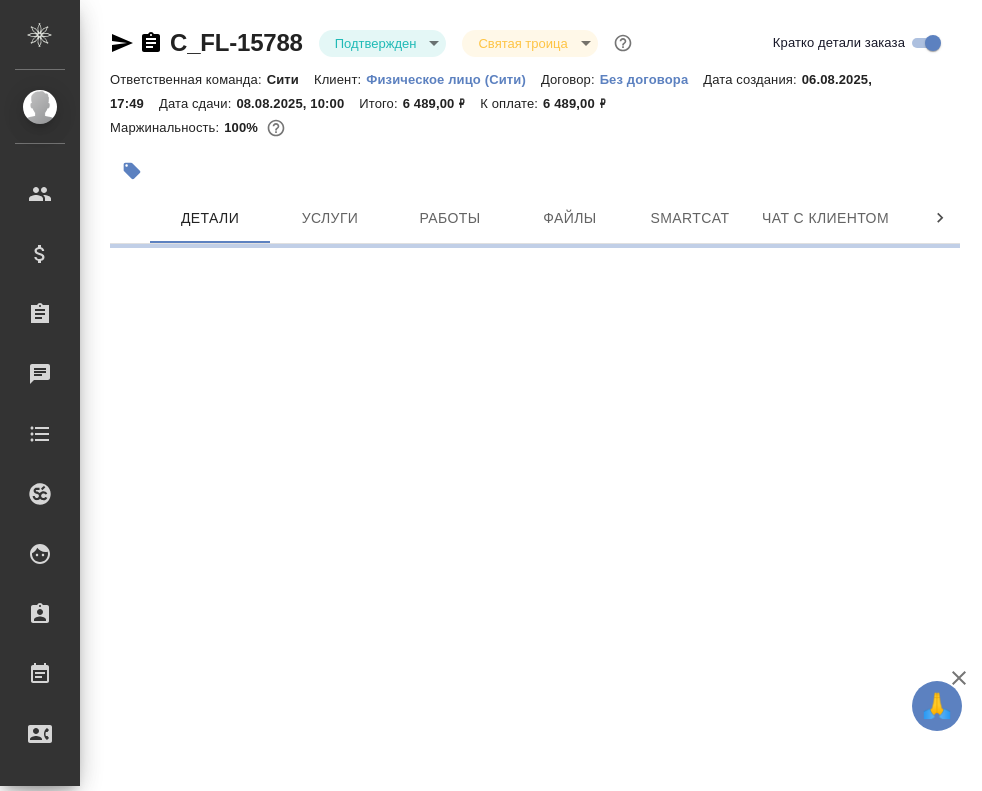 select on "RU" 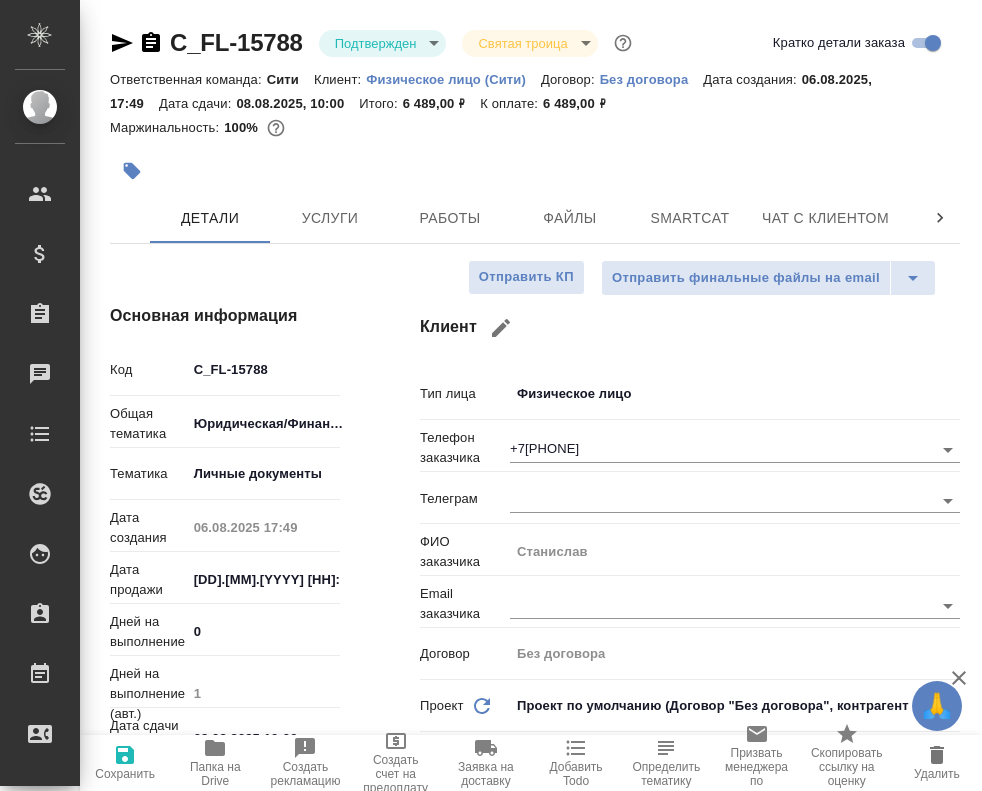 type on "x" 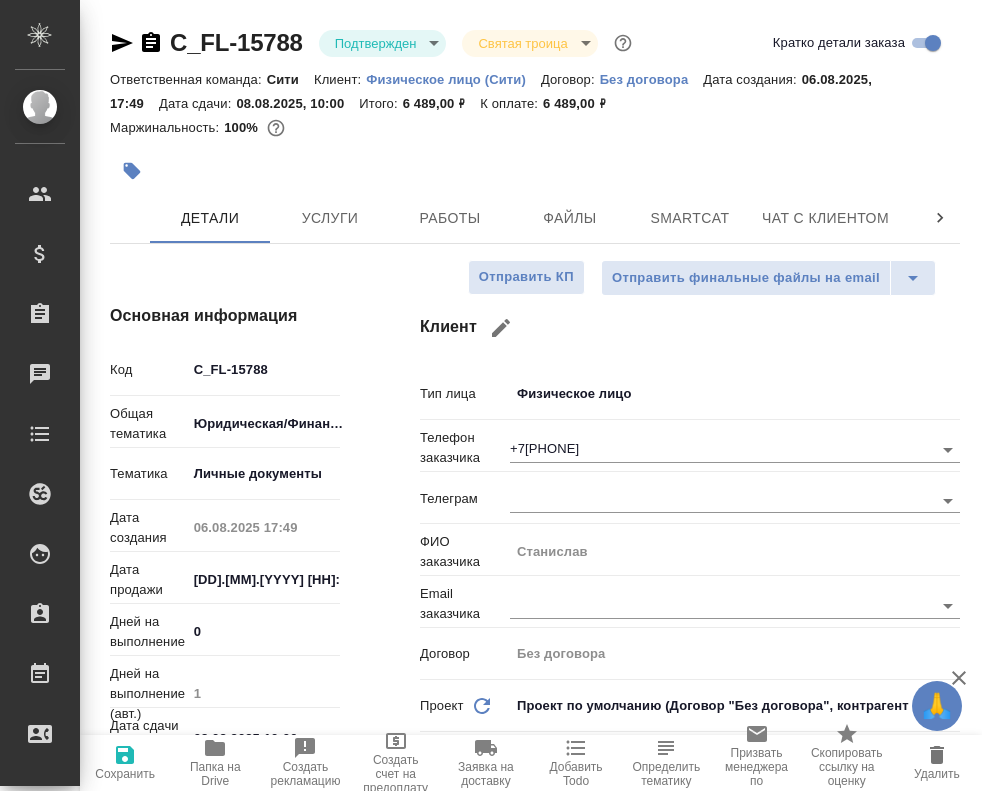 type on "x" 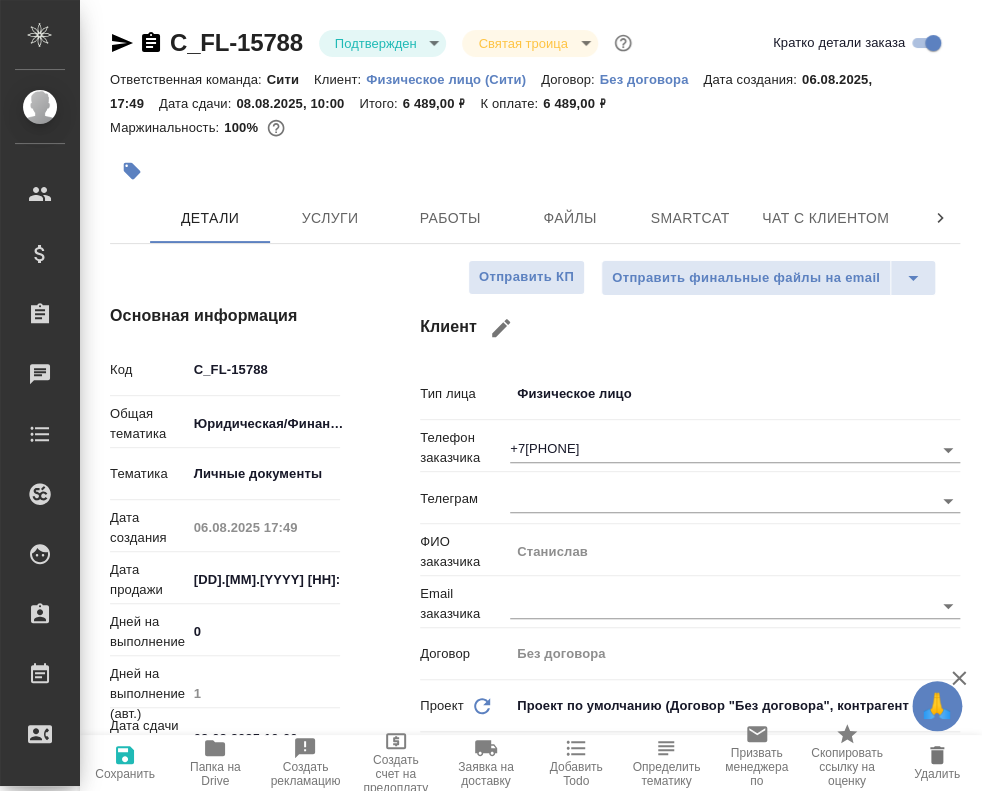 type on "x" 